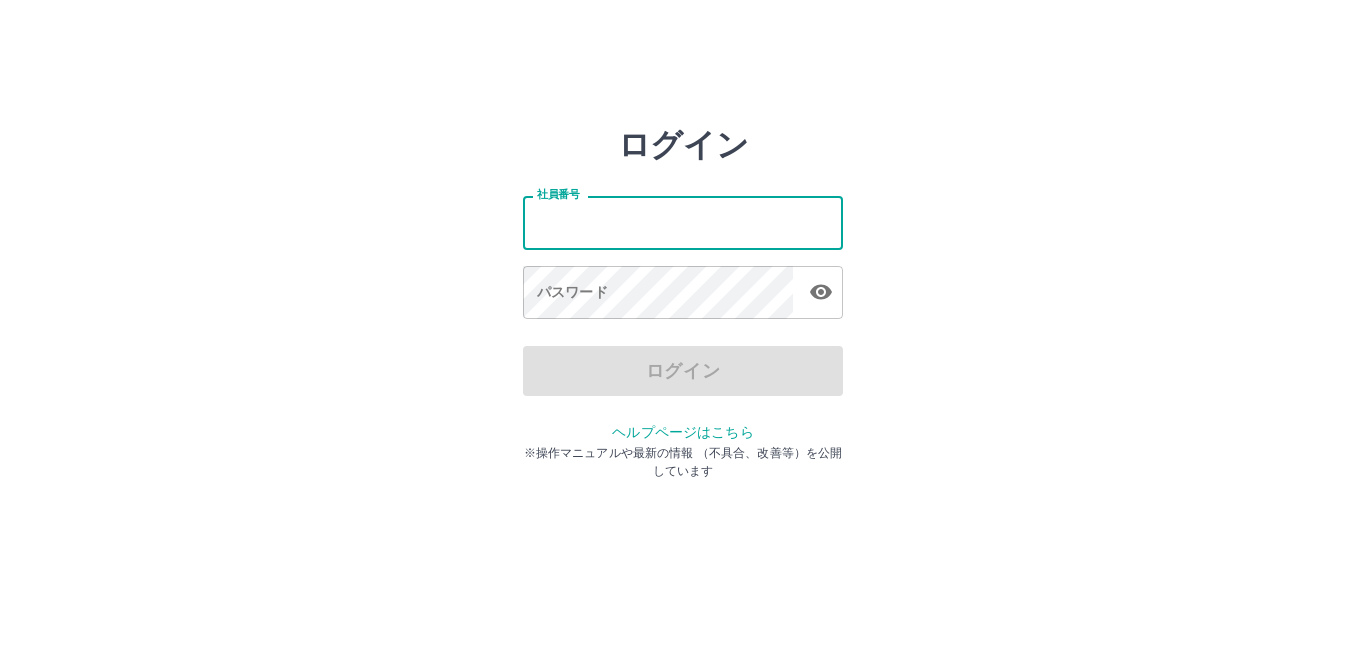 scroll, scrollTop: 0, scrollLeft: 0, axis: both 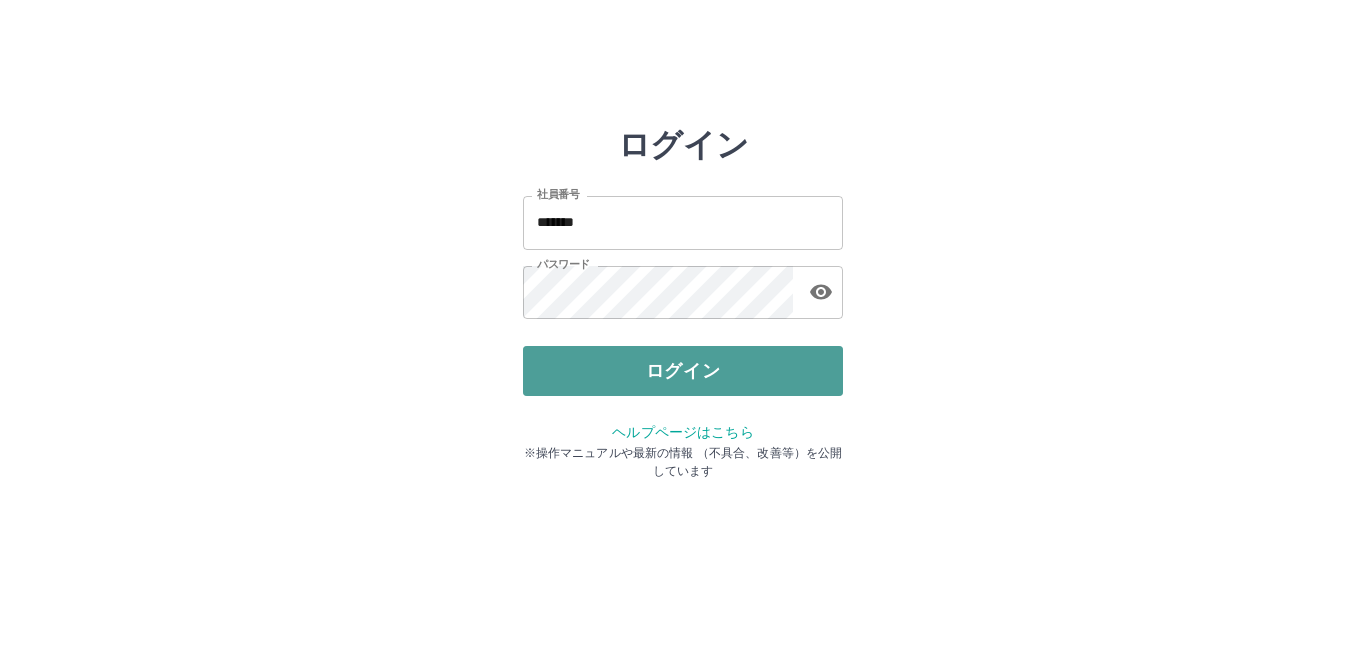 click on "ログイン" at bounding box center (683, 371) 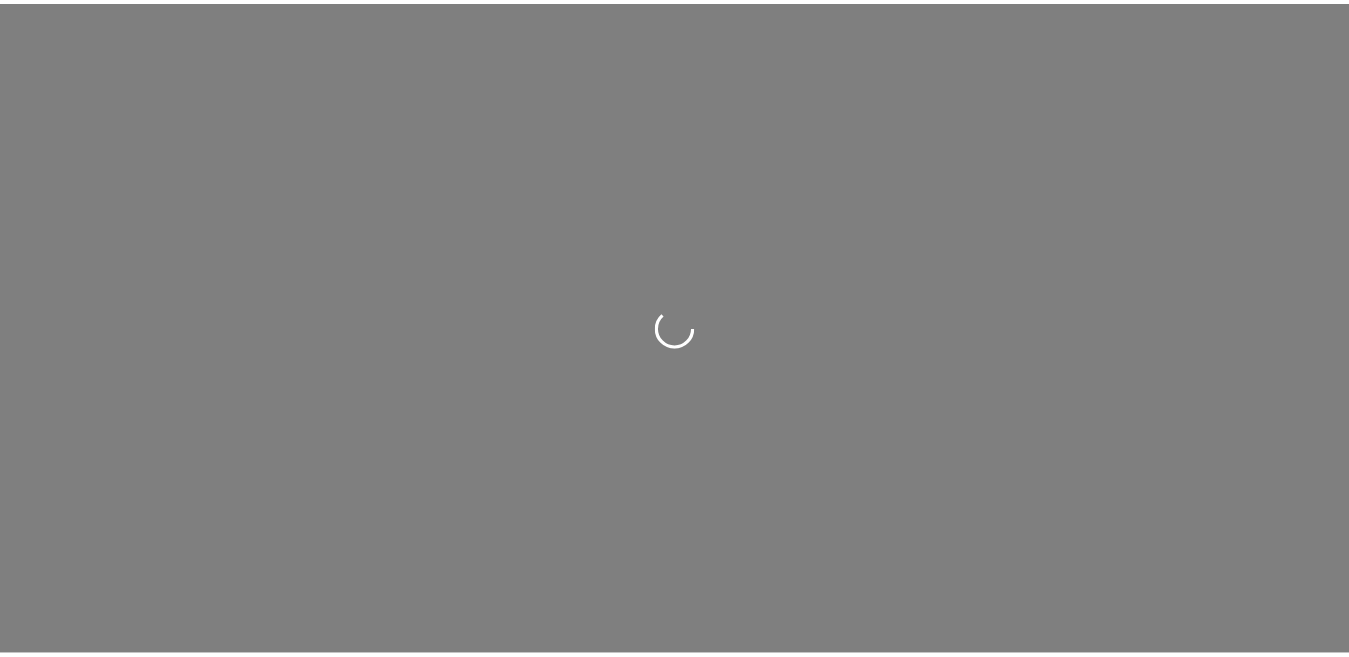 scroll, scrollTop: 0, scrollLeft: 0, axis: both 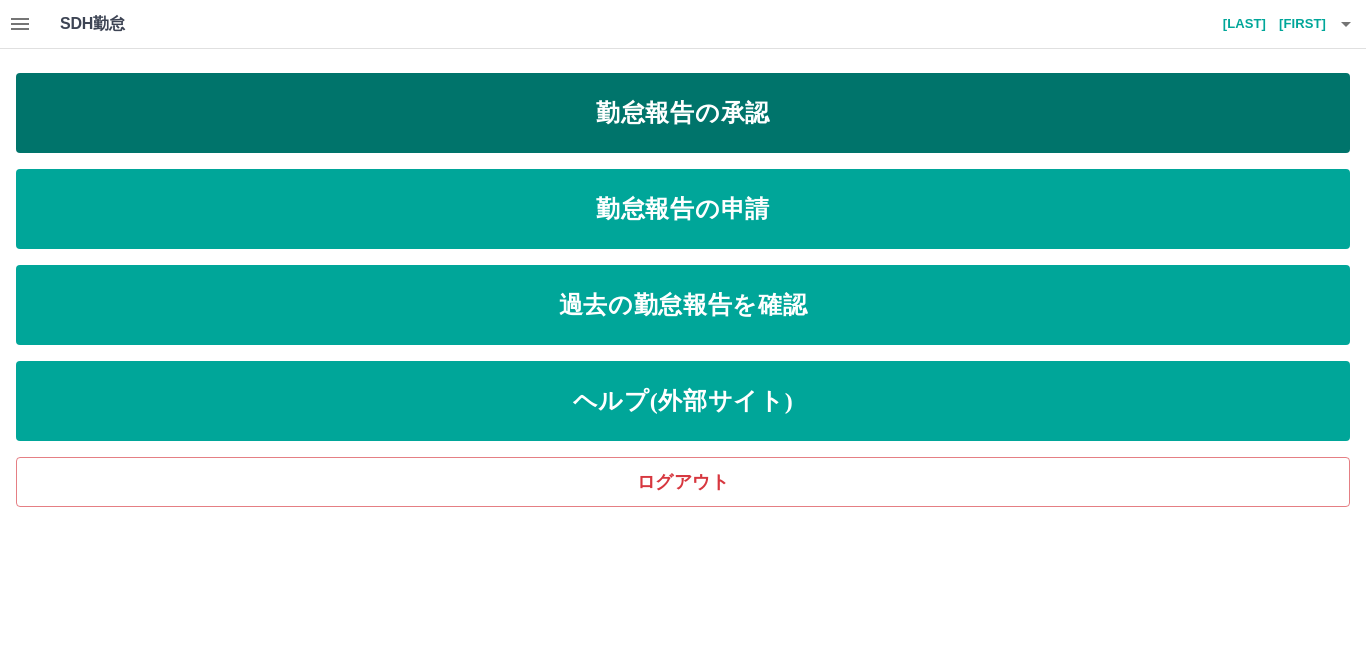 click on "勤怠報告の承認" at bounding box center [683, 113] 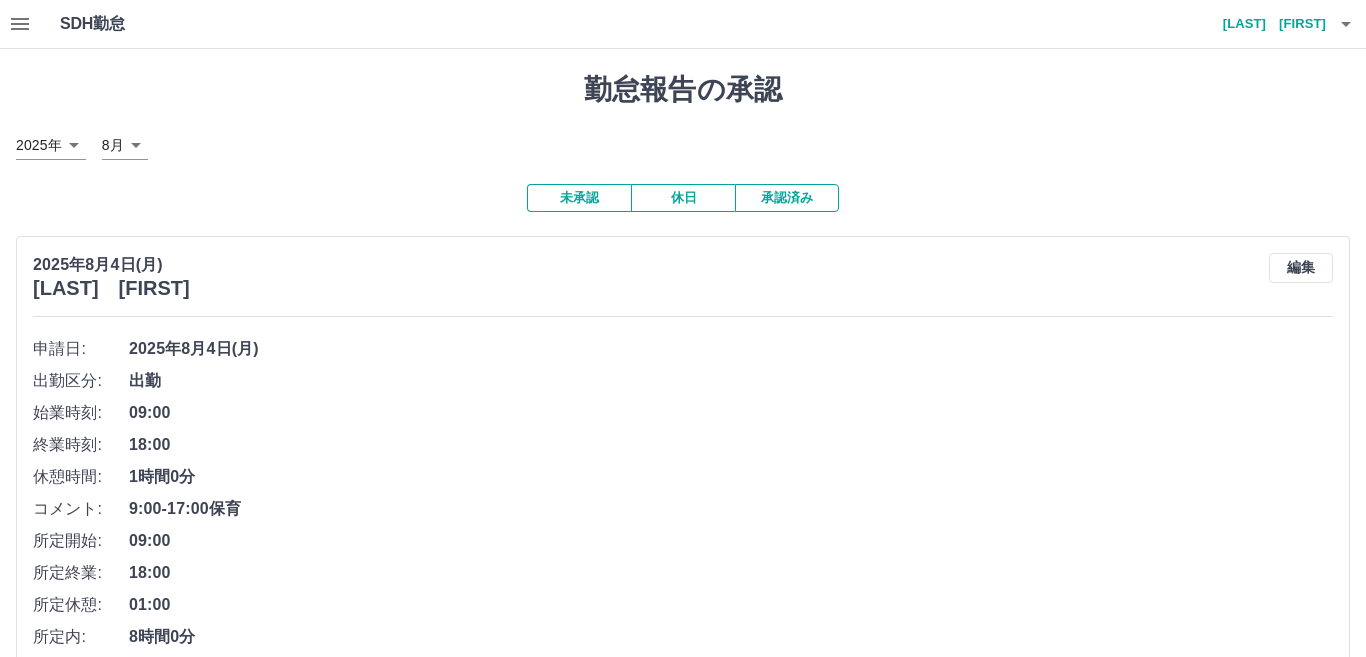 click on "SDH勤怠 [LAST]　[FIRST] 勤怠報告の承認 2025年 **** 8月 * 未承認 休日 承認済み 2025年8月4日(月) [LAST]　[FIRST] 編集 申請日: 2025年8月4日(月) 出勤区分: 出勤 始業時刻: 09:00 終業時刻: 18:00 休憩時間: 1時間0分 コメント: 9:00-17:00保育所定開始: 09:00 所定終業: 18:00 所定休憩: 01:00 所定内: 8時間0分 所定外: 0分 承認する 2025年8月2日(土) [LAST]　[FIRST] 編集 申請日: 2025年8月2日(土) 出勤区分: 休出 始業時刻: 07:30 終業時刻: 13:00 休憩時間: 0分 コメント: 承認する 2025年8月2日(土) [LAST]　[FIRST] 編集 申請日: 2025年8月2日(土) 出勤区分: 出勤 始業時刻: 07:30 終業時刻: 13:00 休憩時間: 0分 コメント: 所定開始: 07:30 所定終業: 13:00 所定休憩: 00:00 所定内: 5時間30分 所定外: 0分 承認する 2025年8月2日(土) [LAST]　[FIRST] 編集 申請日: 2025年8月2日(土) 出勤区分: 休出 始業時刻: 13:00 終業時刻: 18:00" at bounding box center [683, 1825] 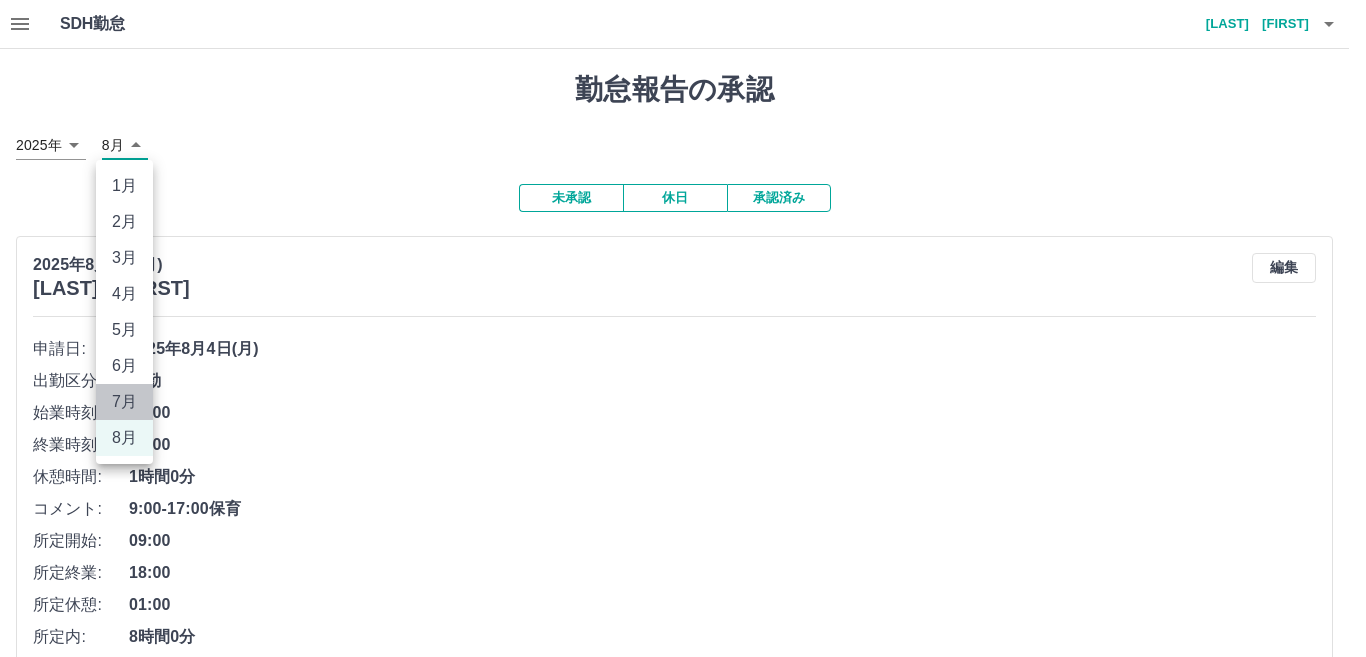 click on "7月" at bounding box center [124, 402] 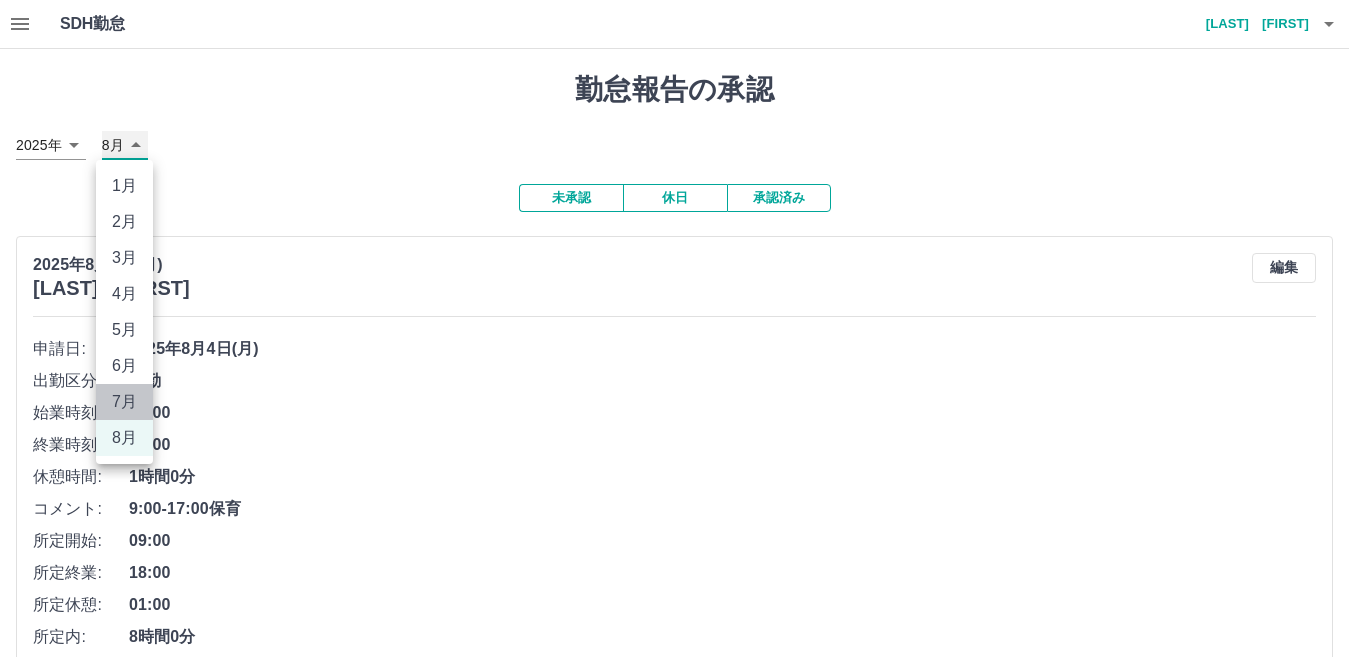 type on "*" 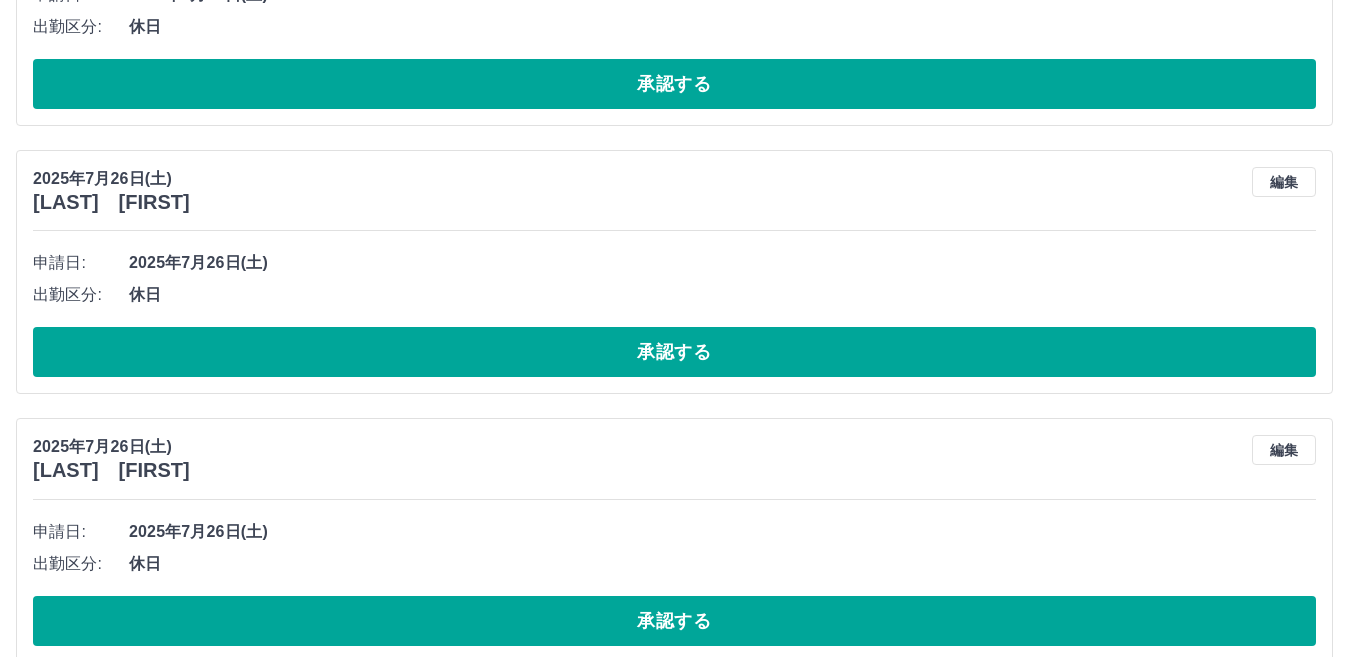 scroll, scrollTop: 0, scrollLeft: 0, axis: both 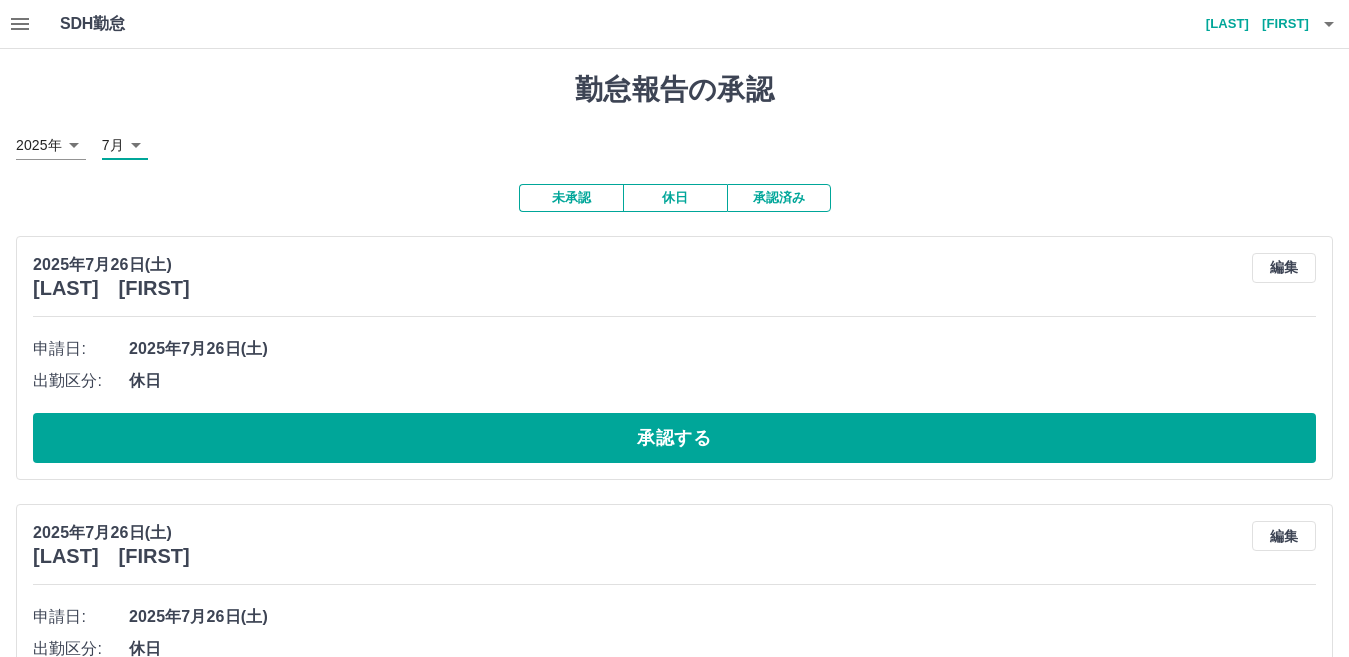 click on "承認済み" at bounding box center (779, 198) 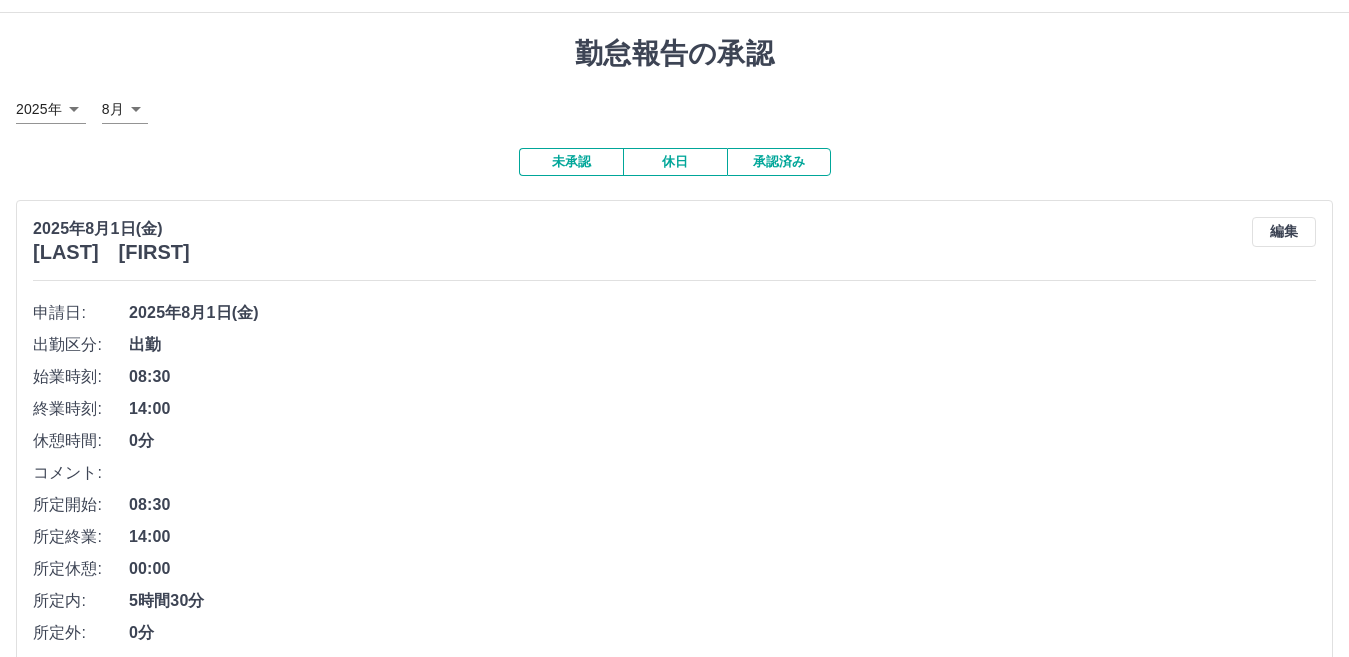 scroll, scrollTop: 0, scrollLeft: 0, axis: both 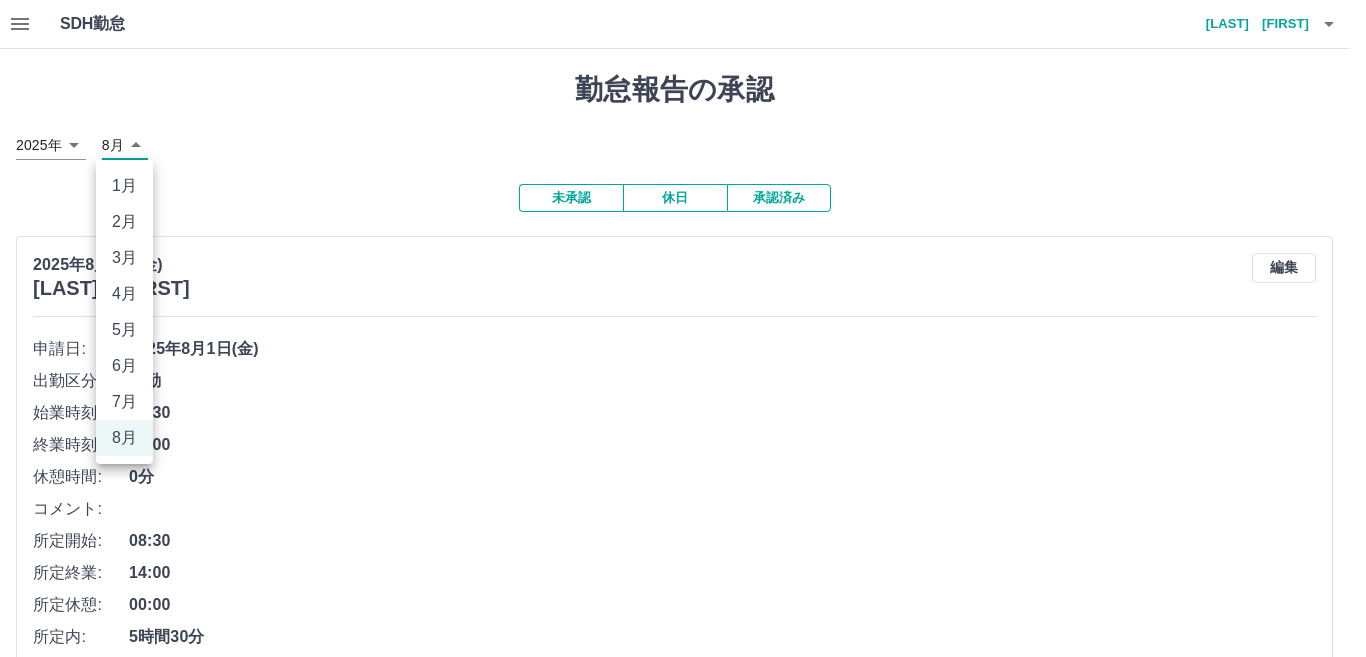click on "SDH勤怠 [LAST]　[FIRST] 勤怠報告の承認 2025年 **** 8月 * 未承認 休日 承認済み 2025年8月1日(金) [LAST]　[FIRST] 編集 申請日: 2025年8月1日(金) 出勤区分: 出勤 始業時刻: 08:30 終業時刻: 14:00 休憩時間: 0分 コメント: 所定開始: 08:30 所定終業: 14:00 所定休憩: 00:00 所定内: 5時間30分 所定外: 0分 承認済 2025年8月1日(金) [LAST]　[FIRST] 編集 申請日: 2025年8月1日(金) 出勤区分: 出勤 始業時刻: 07:30 終業時刻: 15:00 休憩時間: 1時間0分 コメント: 7:30〜14:00保育 所定開始: 07:30 所定終業: 15:00 所定休憩: 01:00 所定内: 6時間30分 所定外: 0分 承認済 2025年8月1日(金) [LAST]　[FIRST] 編集 申請日: 2025年8月1日(金) 出勤区分: 出勤 始業時刻: 07:30 終業時刻: 19:30 休憩時間: 1時間0分 コメント: 730-1830保育 所定開始: 07:30 所定終業: 16:30 所定休憩: 01:00 所定内: 8時間0分 所定外: 3時間0分 承認済 2025年8月1日(金) 10:00" at bounding box center [683, 1230] 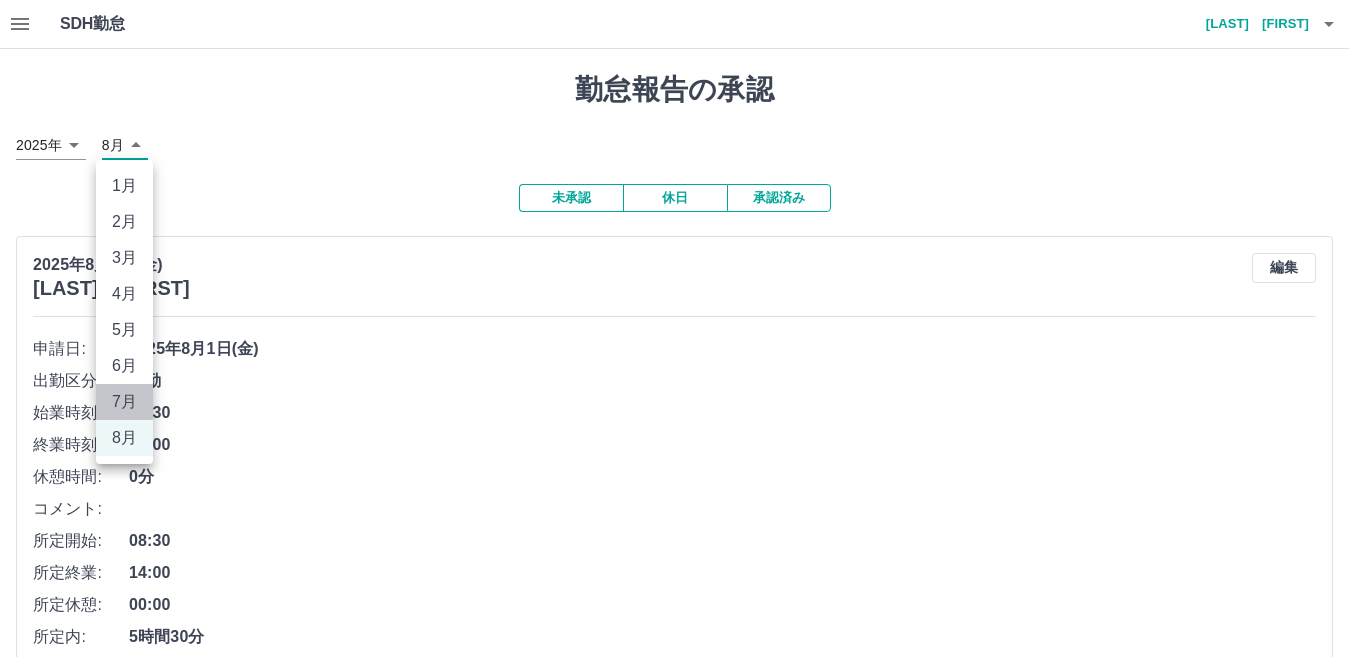 click on "7月" at bounding box center (124, 402) 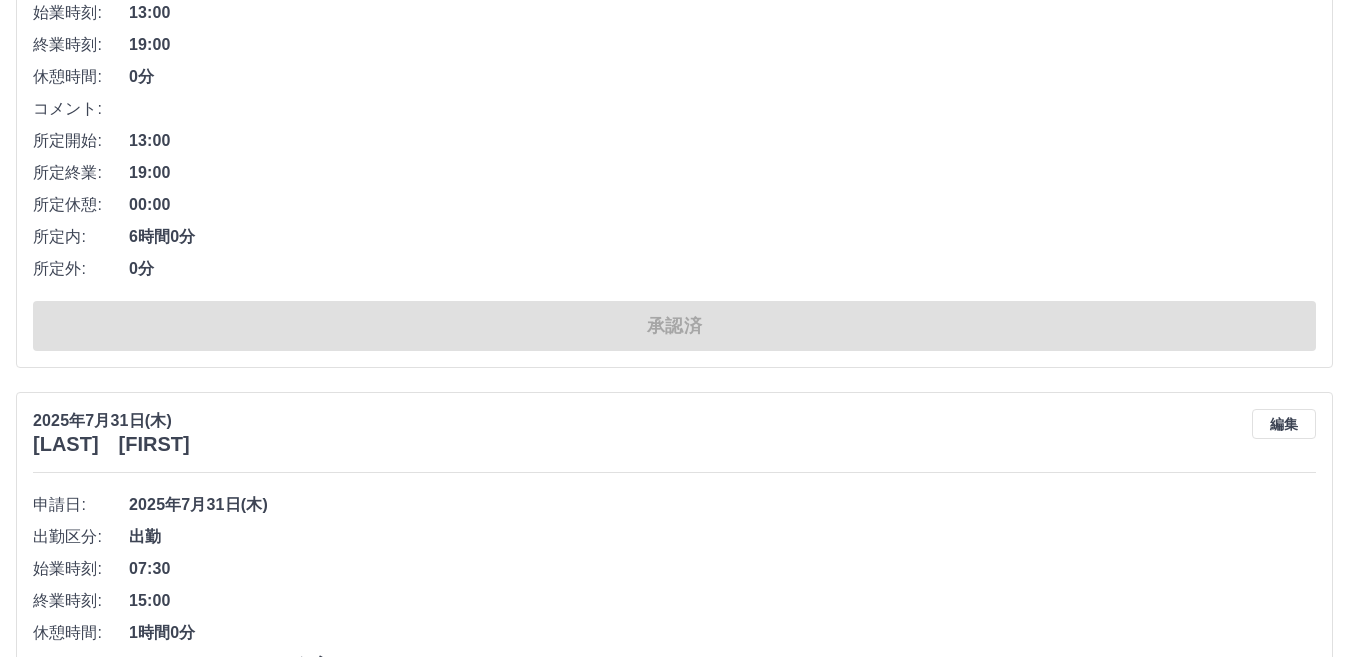 scroll, scrollTop: 0, scrollLeft: 0, axis: both 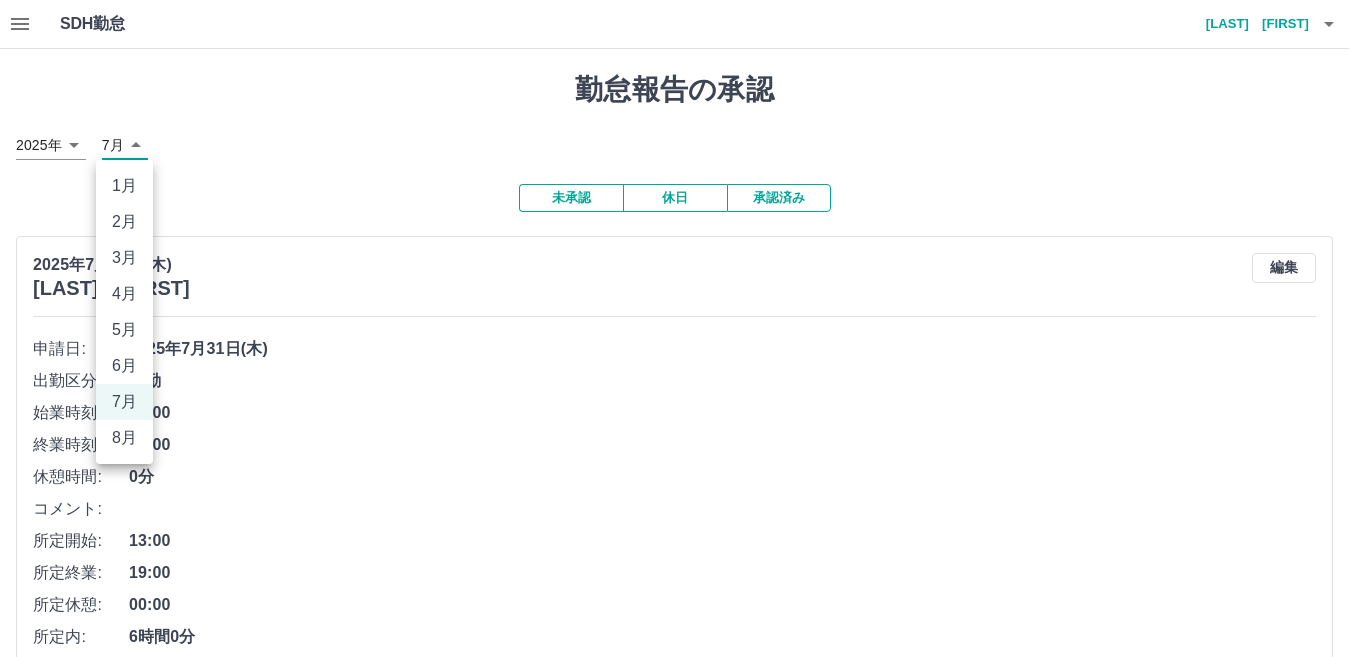 click on "SDH勤怠 [LAST]　[FIRST] 勤怠報告の承認 2025年 **** 7月 * 未承認 休日 承認済み 2025年7月31日(木) [LAST]　[FIRST] 編集 申請日: 2025年7月31日(木) 出勤区分: 出勤 始業時刻: 13:00 終業時刻: 19:00 休憩時間: 0分 コメント: 所定開始: 13:00 所定終業: 19:00 所定休憩: 00:00 所定内: 6時間0分 所定外: 0分 承認済 2025年7月31日(木) [LAST]　[FIRST] 編集 申請日: 2025年7月31日(木) 出勤区分: 出勤 始業時刻: 07:30 終業時刻: 15:00 休憩時間: 1時間0分 コメント: 7:30~14:00保育 所定開始: 07:30 所定終業: 15:00 所定休憩: 01:00 所定内: 6時間30分 所定外: 0分 承認済 2025年7月31日(木) [LAST]　[FIRST] 編集 申請日: 2025年7月31日(木) 出勤区分: 出勤 始業時刻: 09:00 終業時刻: 19:00 休憩時間: 1時間0分 コメント: 9:00〜18:00保育 所定開始: 09:00 所定終業: 18:00 所定休憩: 01:00 所定内: 8時間0分 所定外: 1時間0分 承認済 2025年7月31日(木)" at bounding box center [683, 7109] 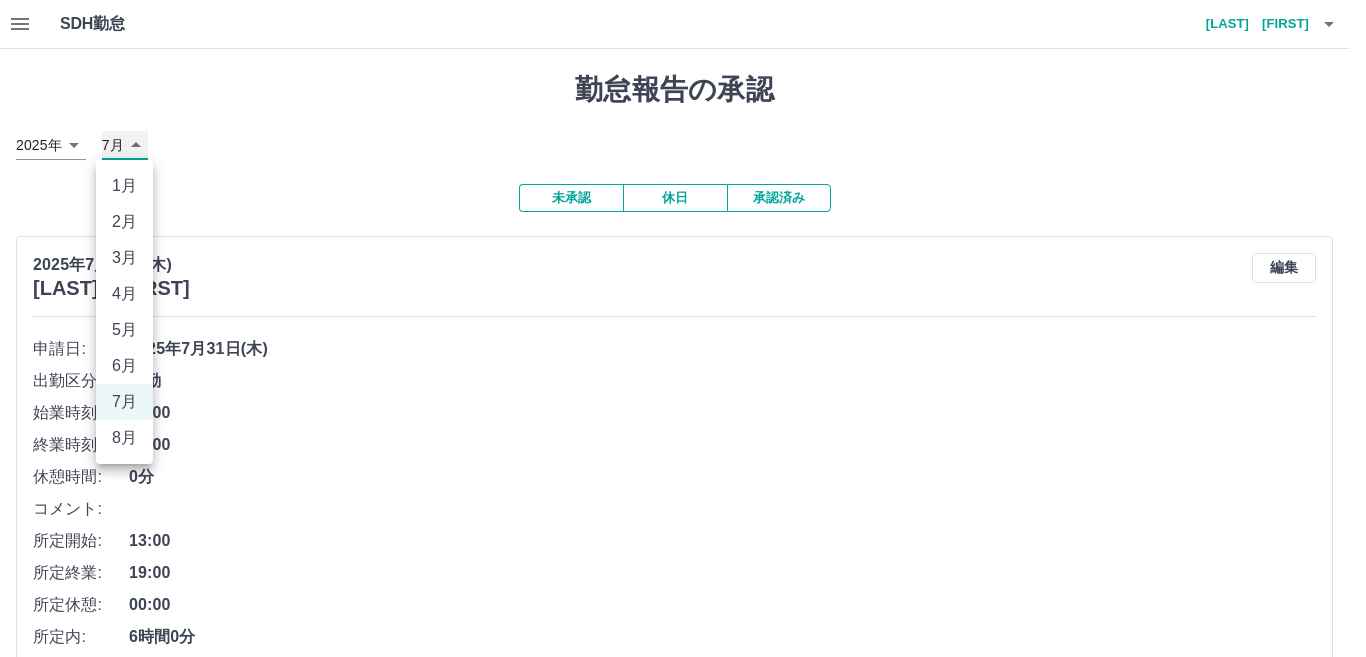 type on "*" 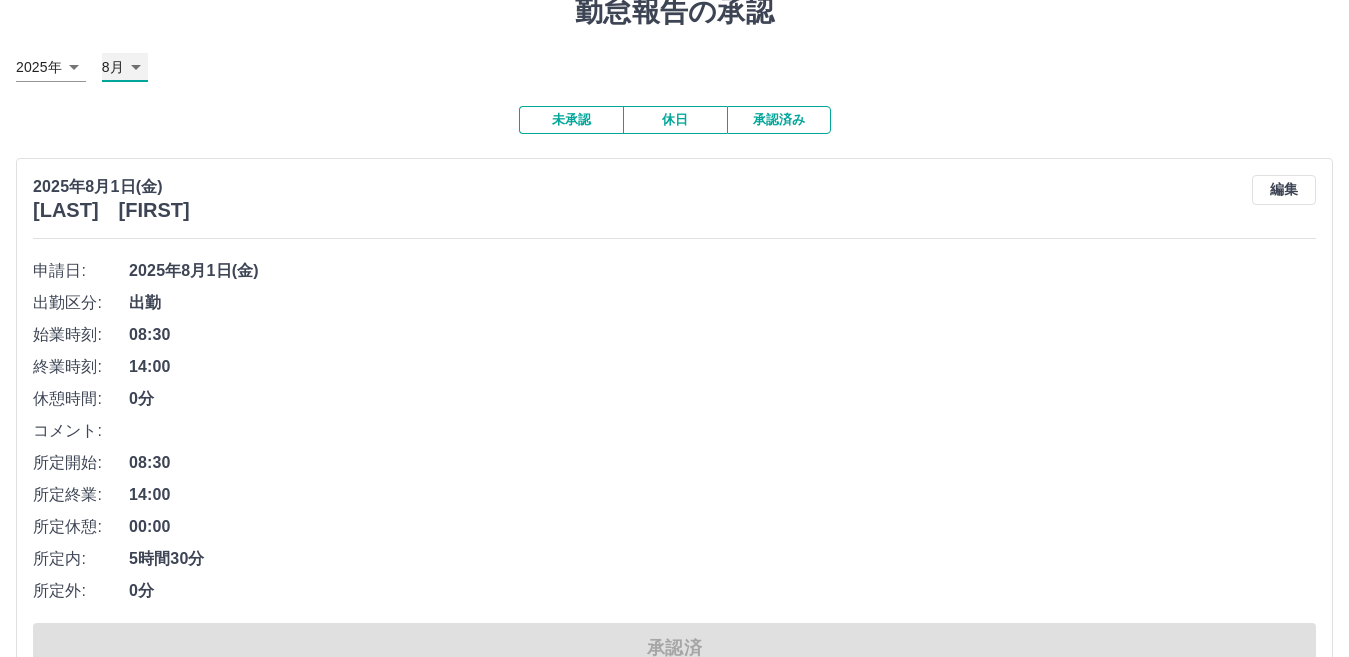 scroll, scrollTop: 0, scrollLeft: 0, axis: both 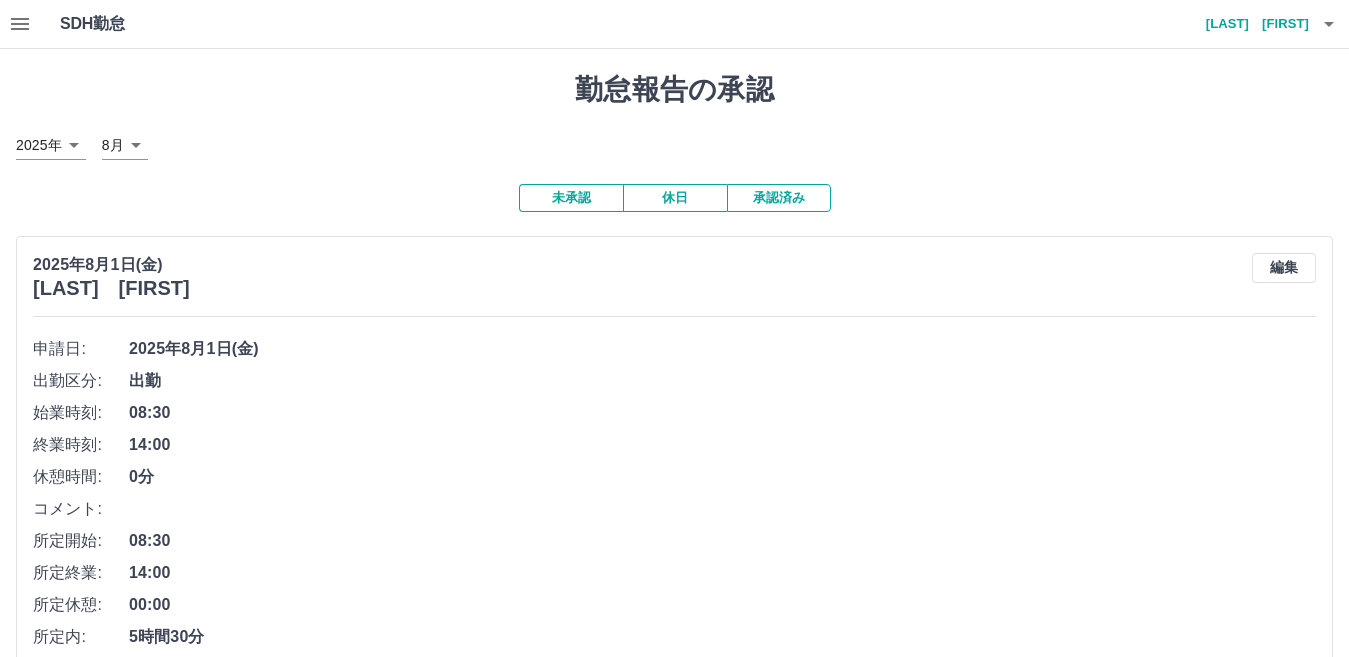 click on "未承認" at bounding box center (571, 198) 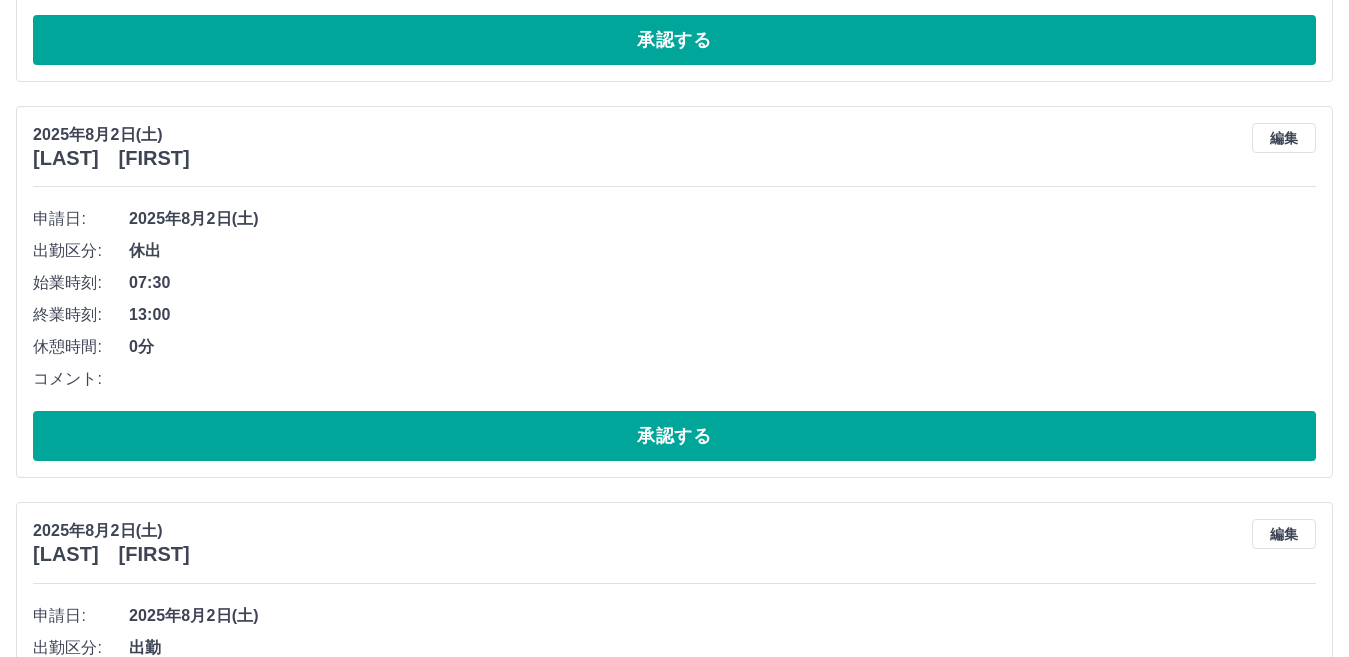 scroll, scrollTop: 700, scrollLeft: 0, axis: vertical 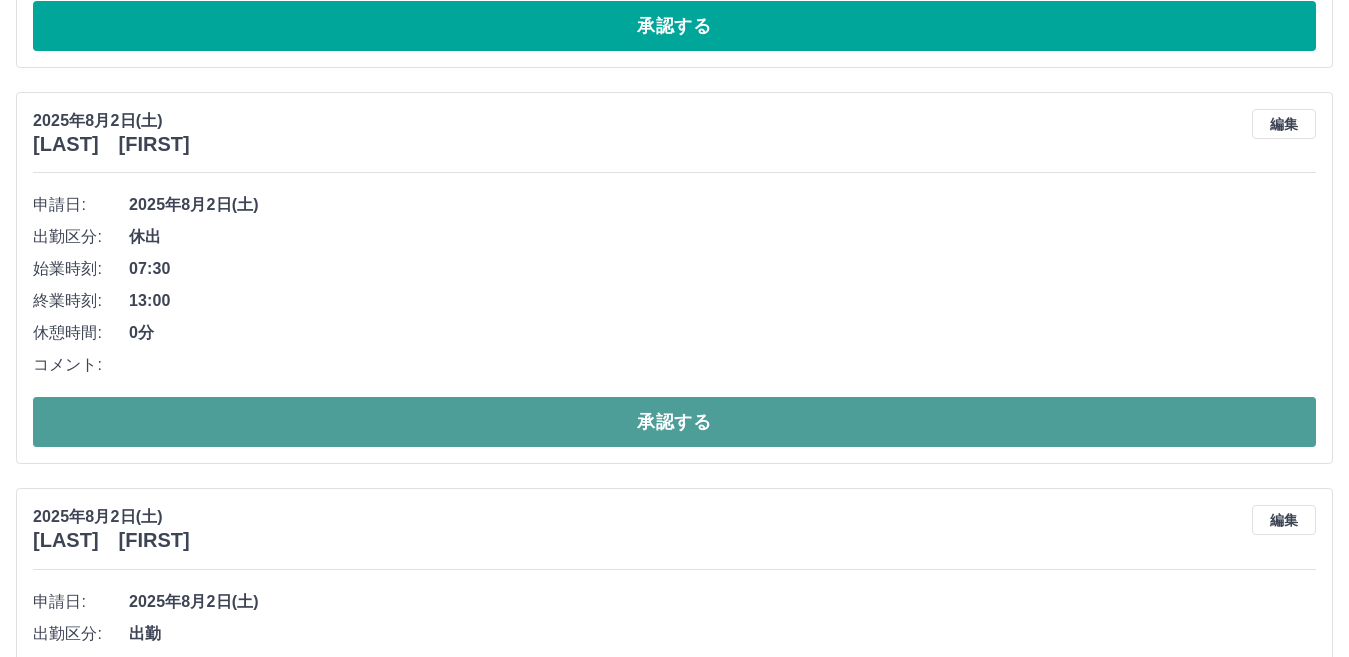 click on "承認する" at bounding box center (674, 422) 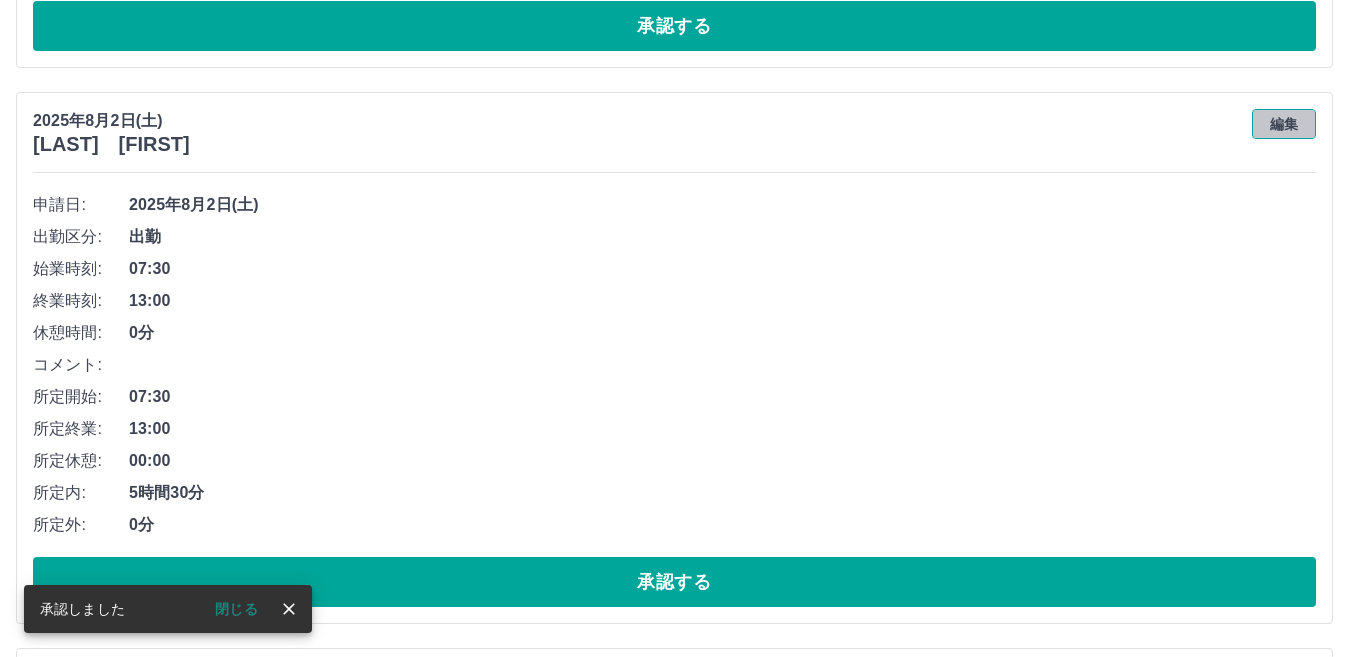 click on "編集" at bounding box center [1284, 124] 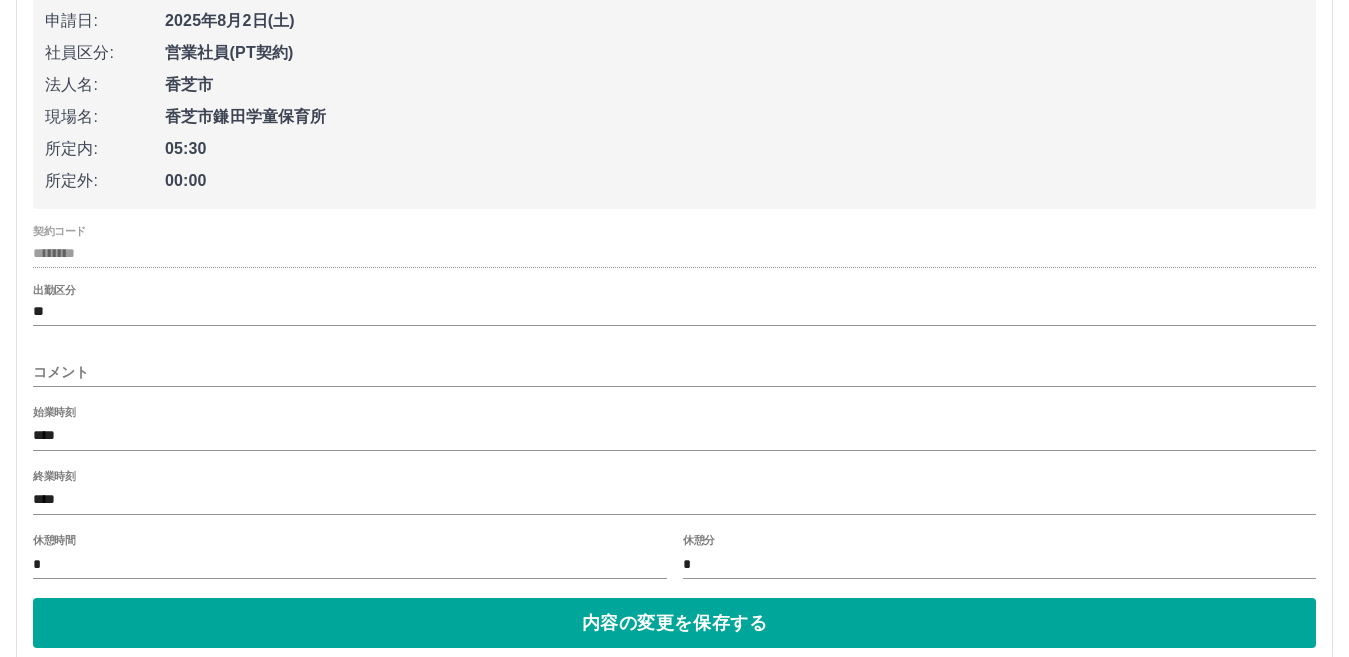 scroll, scrollTop: 900, scrollLeft: 0, axis: vertical 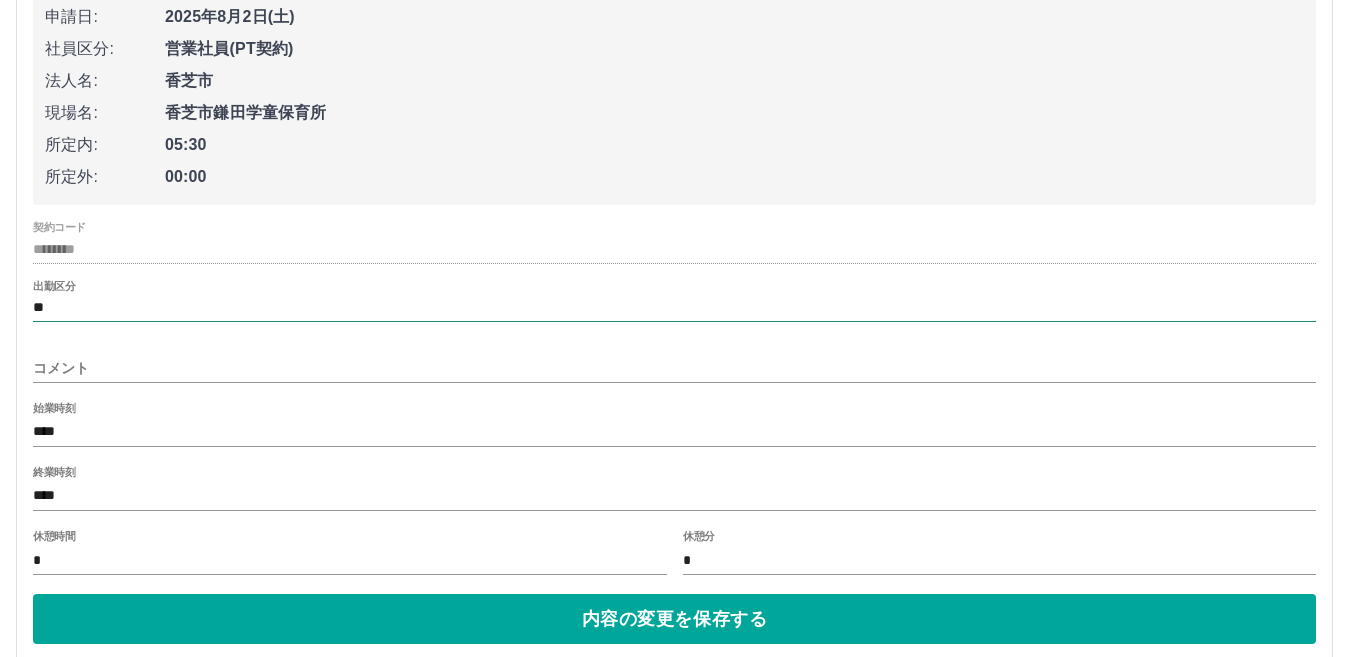 click on "**" at bounding box center (674, 308) 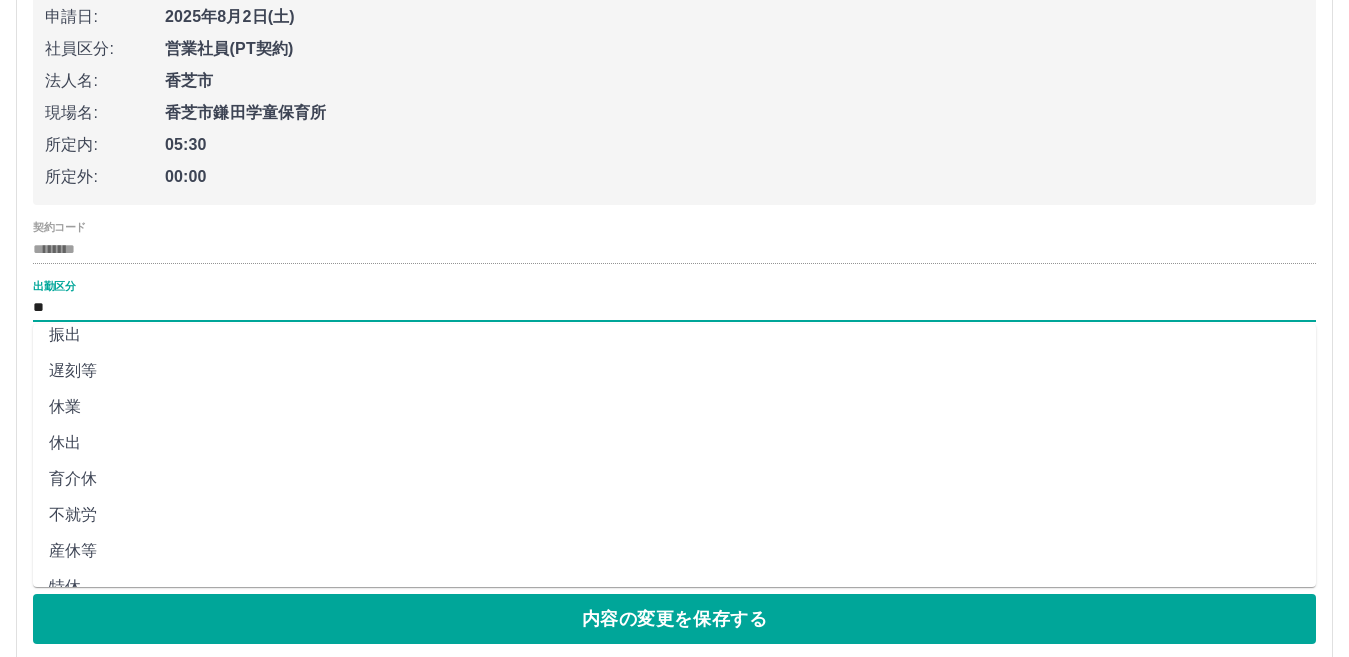 scroll, scrollTop: 200, scrollLeft: 0, axis: vertical 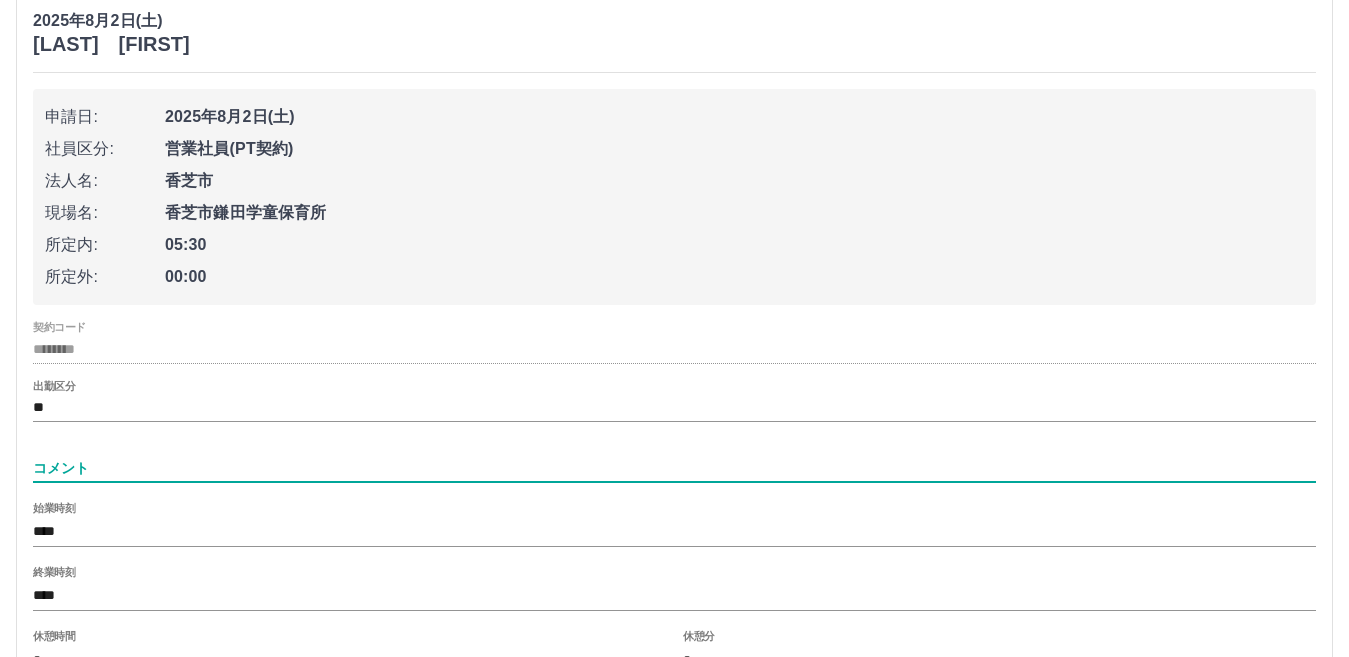 click on "コメント" at bounding box center (674, 468) 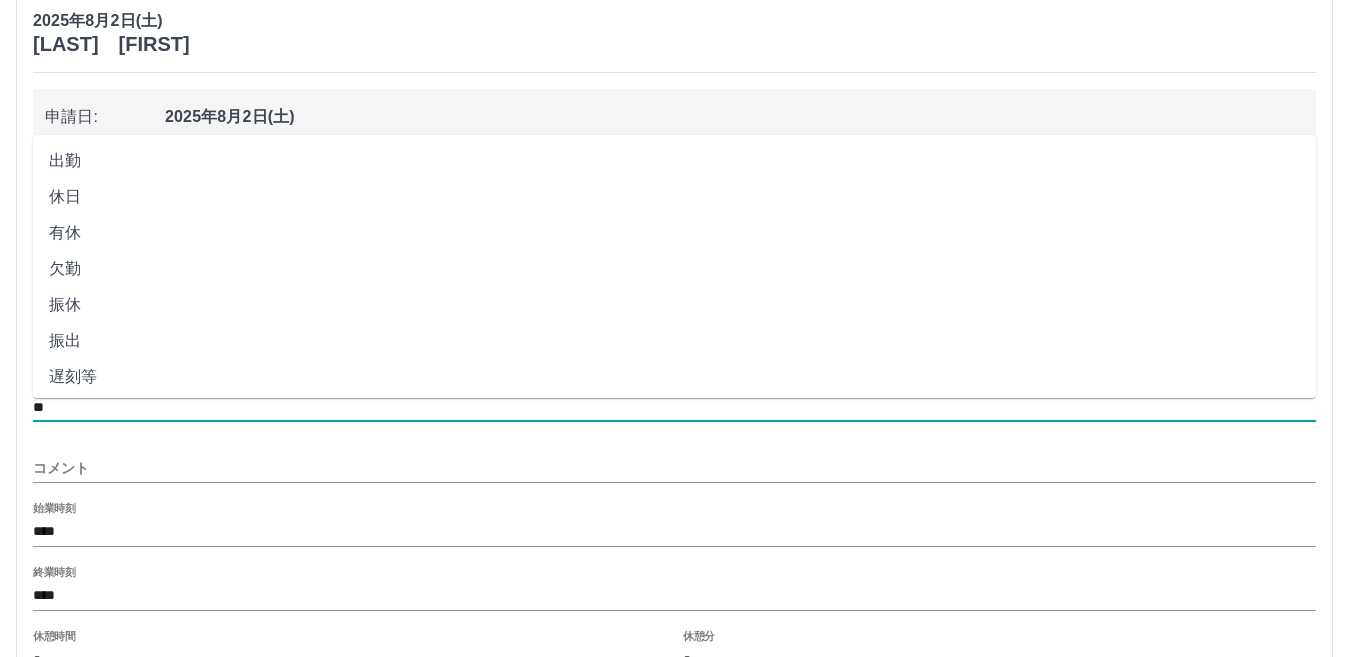 click on "**" at bounding box center (674, 408) 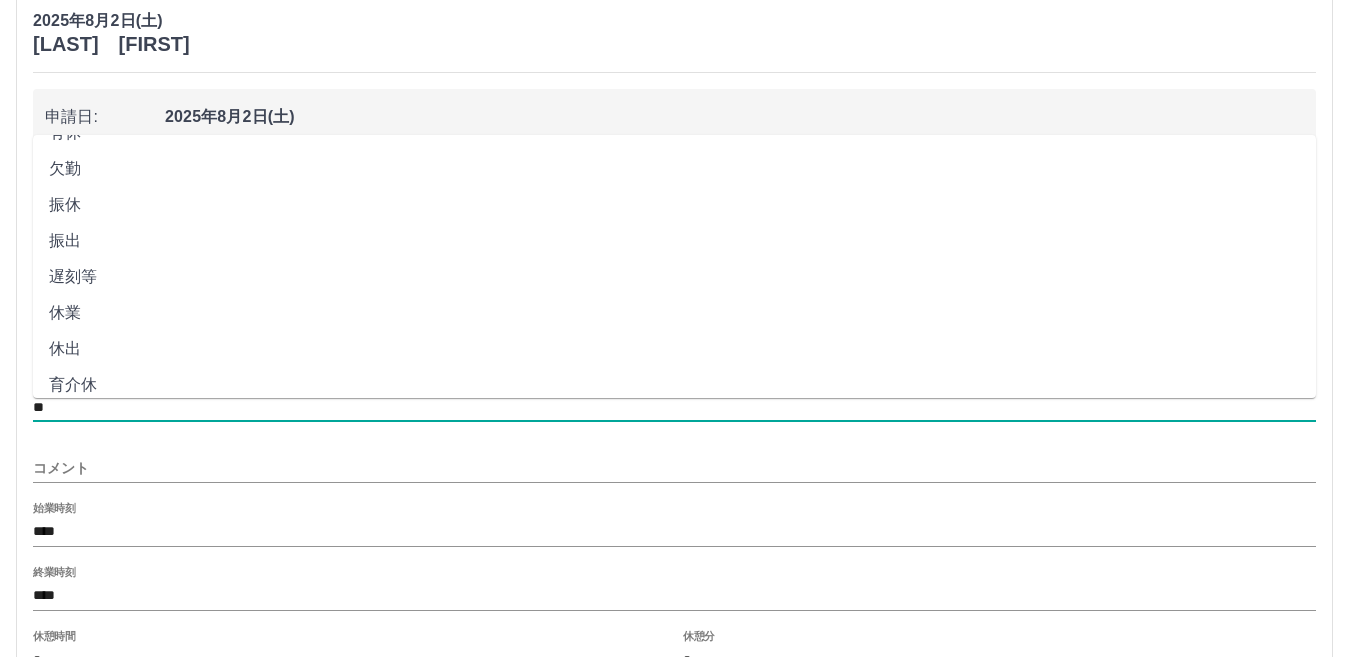 scroll, scrollTop: 200, scrollLeft: 0, axis: vertical 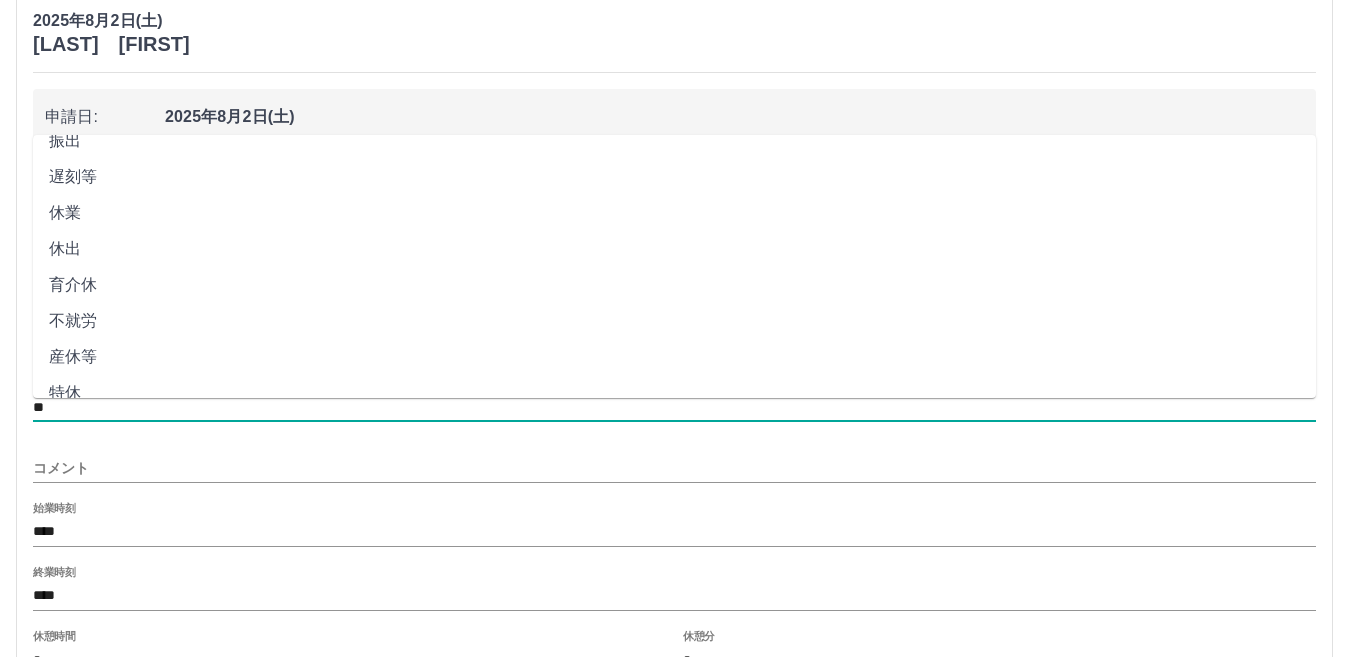 click on "休出" at bounding box center [674, 249] 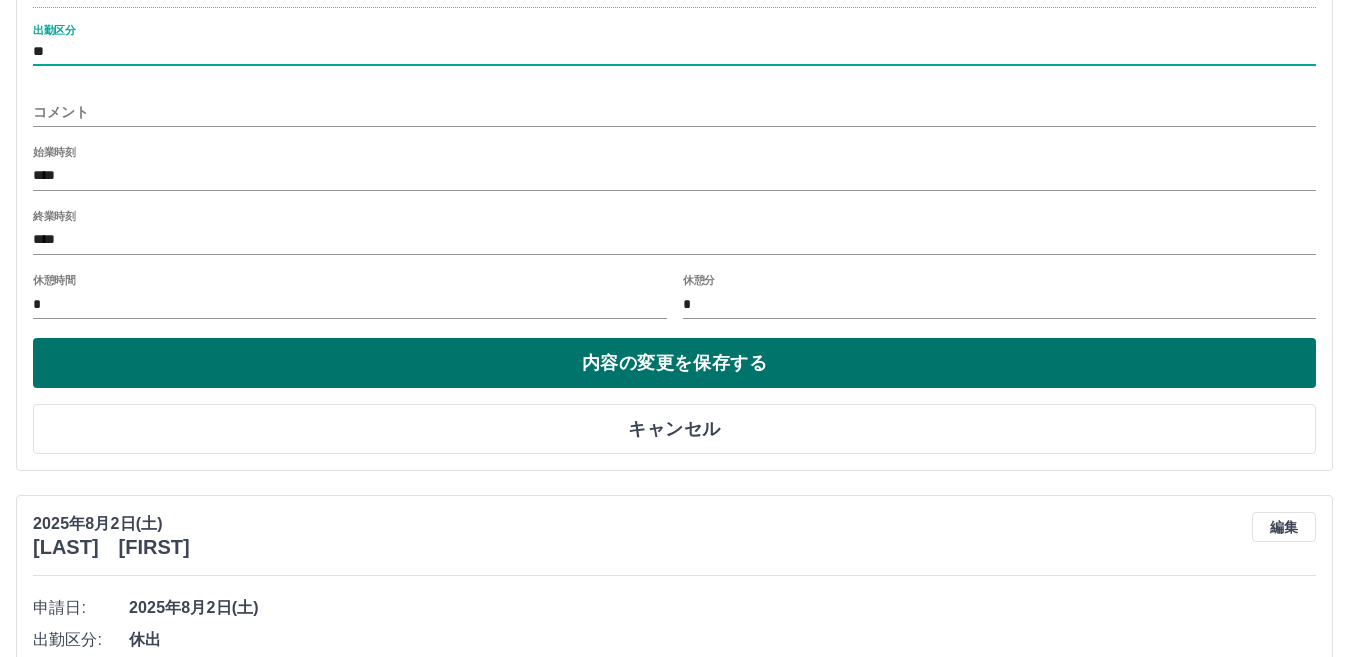 scroll, scrollTop: 1100, scrollLeft: 0, axis: vertical 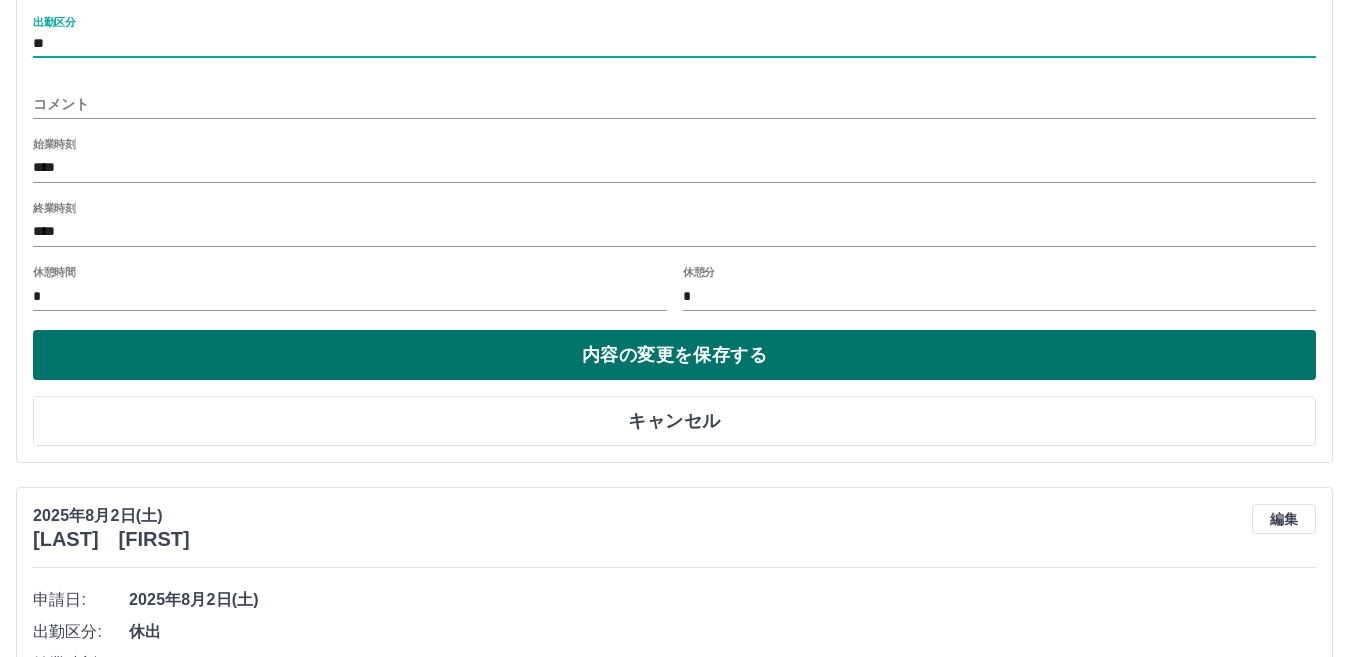 click on "内容の変更を保存する" at bounding box center [674, 355] 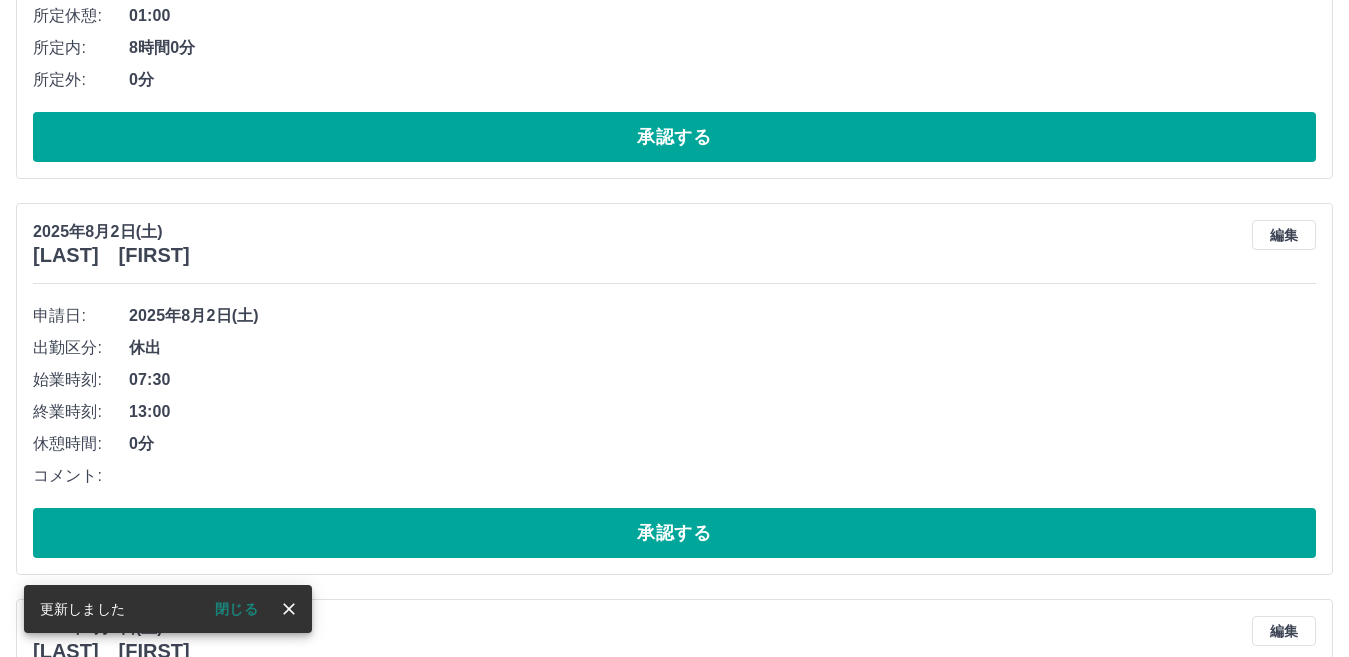 scroll, scrollTop: 700, scrollLeft: 0, axis: vertical 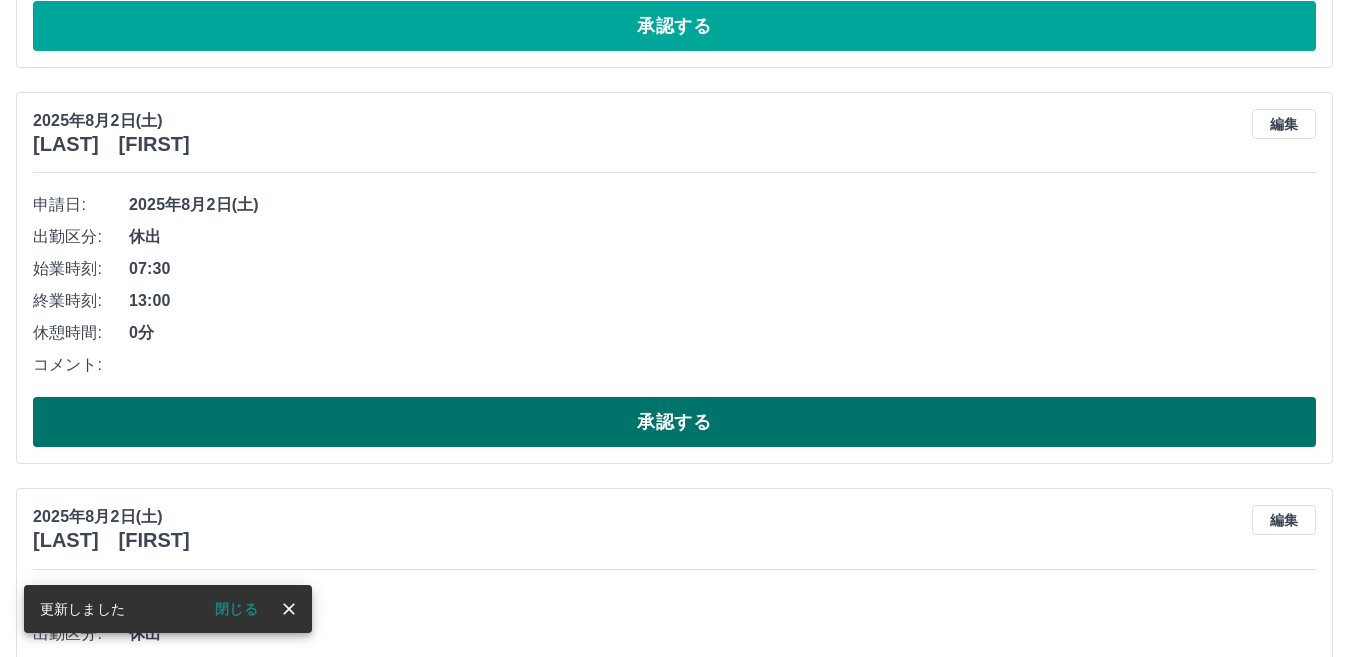 click on "承認する" at bounding box center [674, 422] 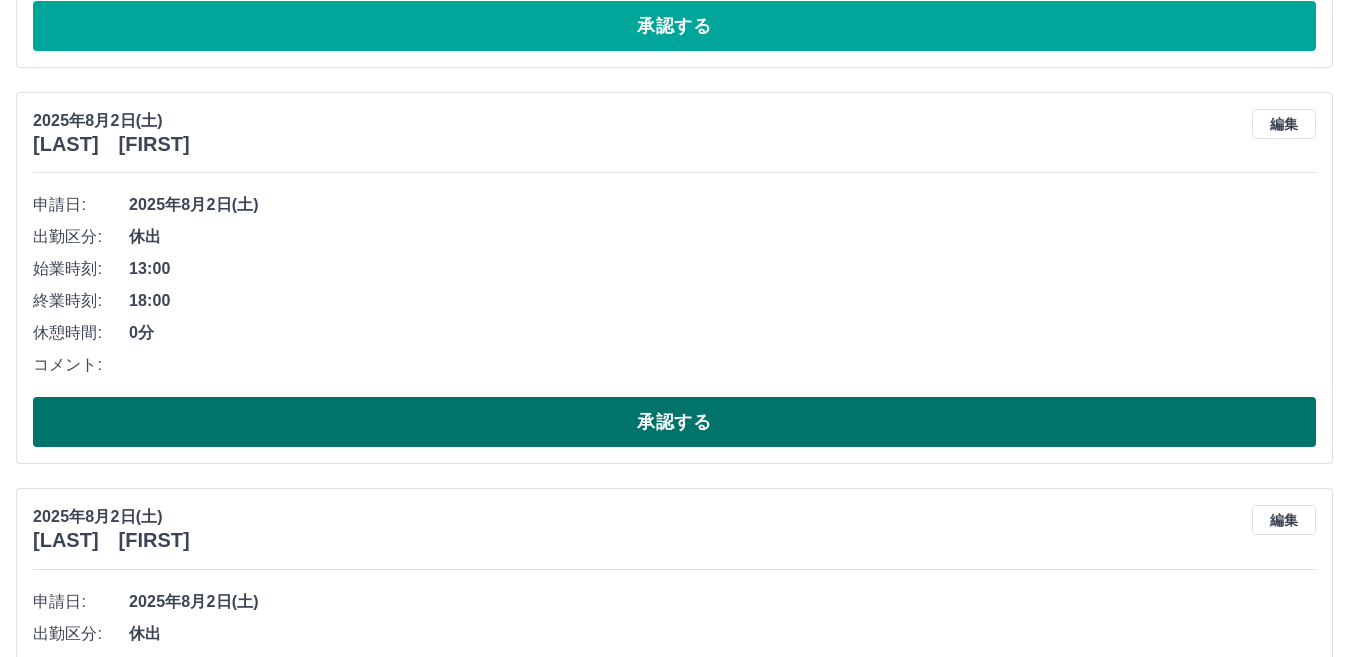 click on "承認する" at bounding box center [674, 422] 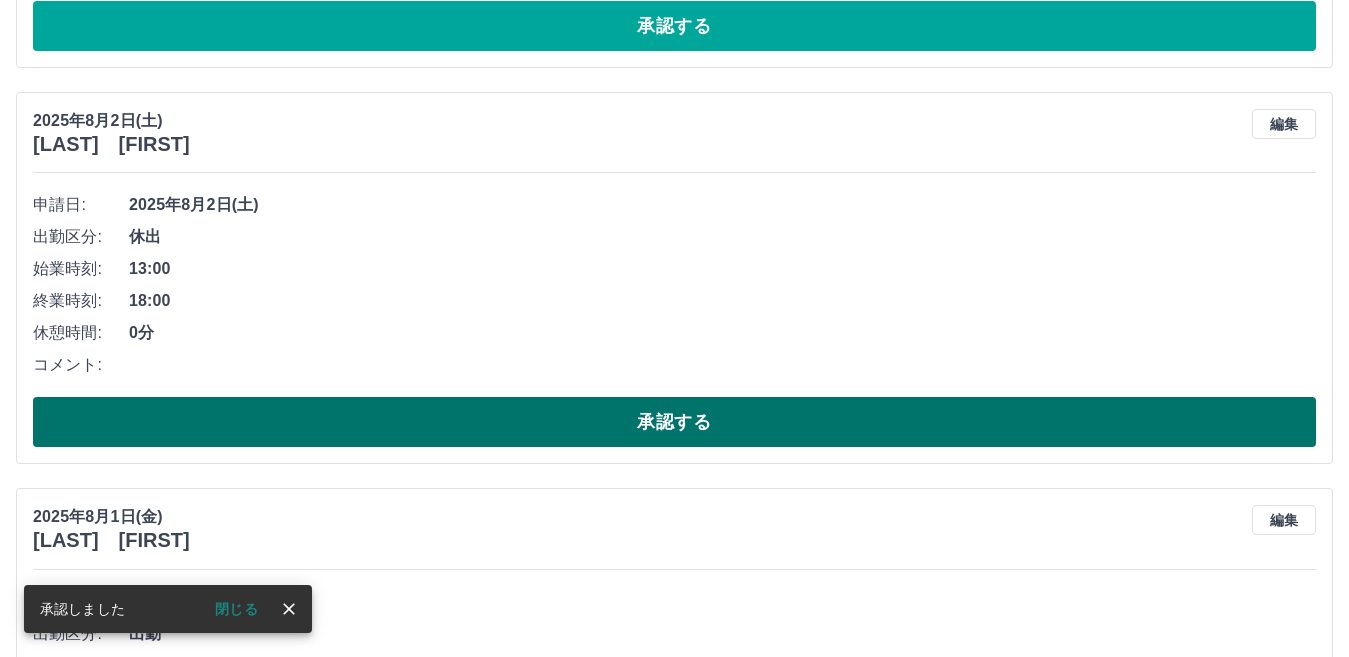 click on "承認する" at bounding box center (674, 422) 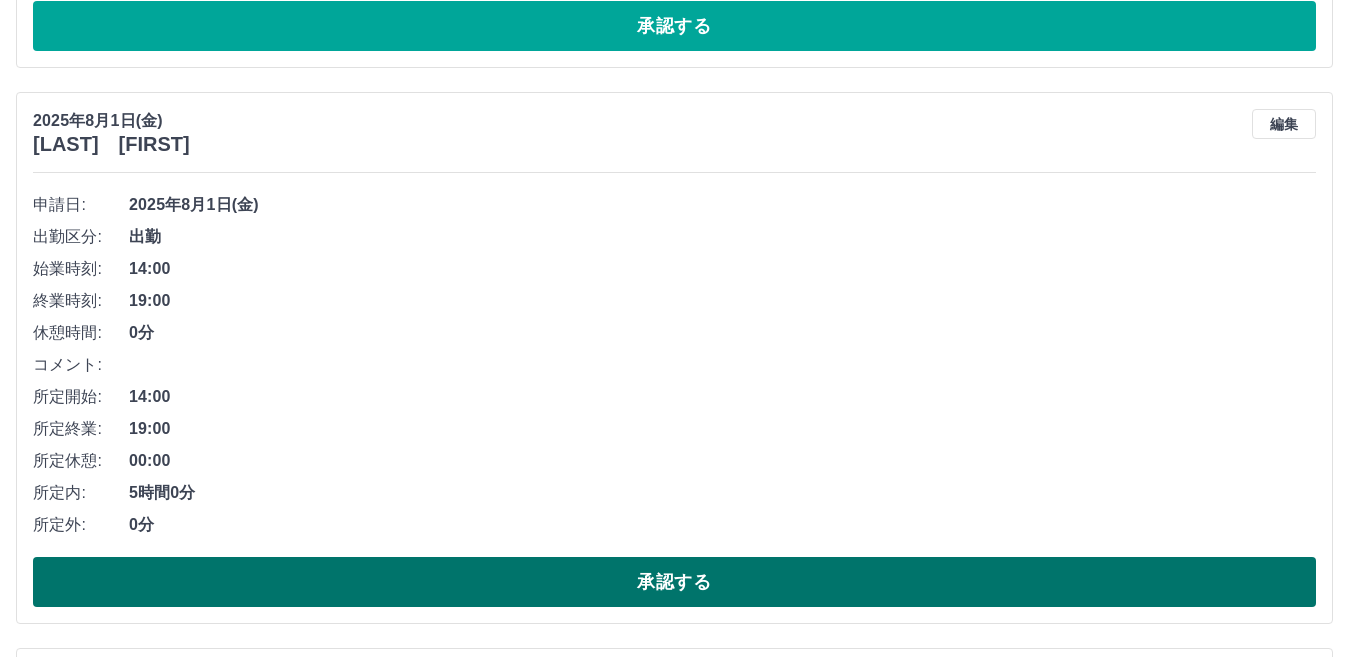 click on "承認する" at bounding box center (674, 582) 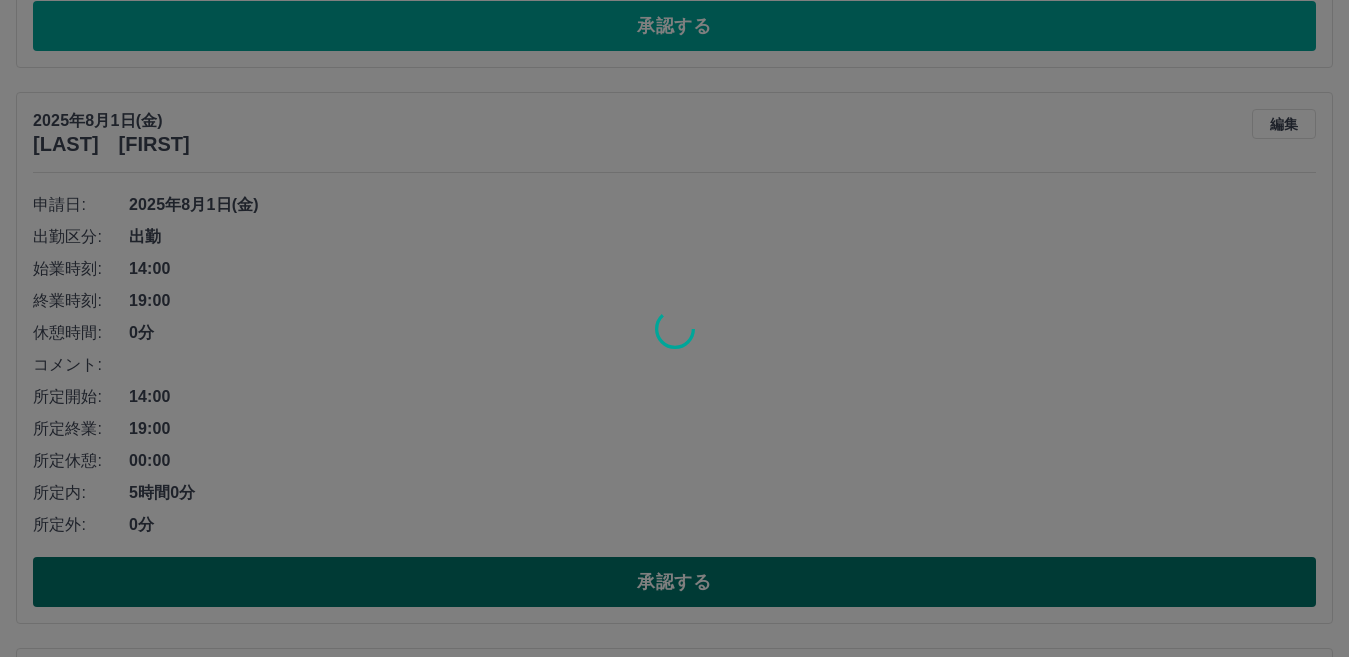 scroll, scrollTop: 693, scrollLeft: 0, axis: vertical 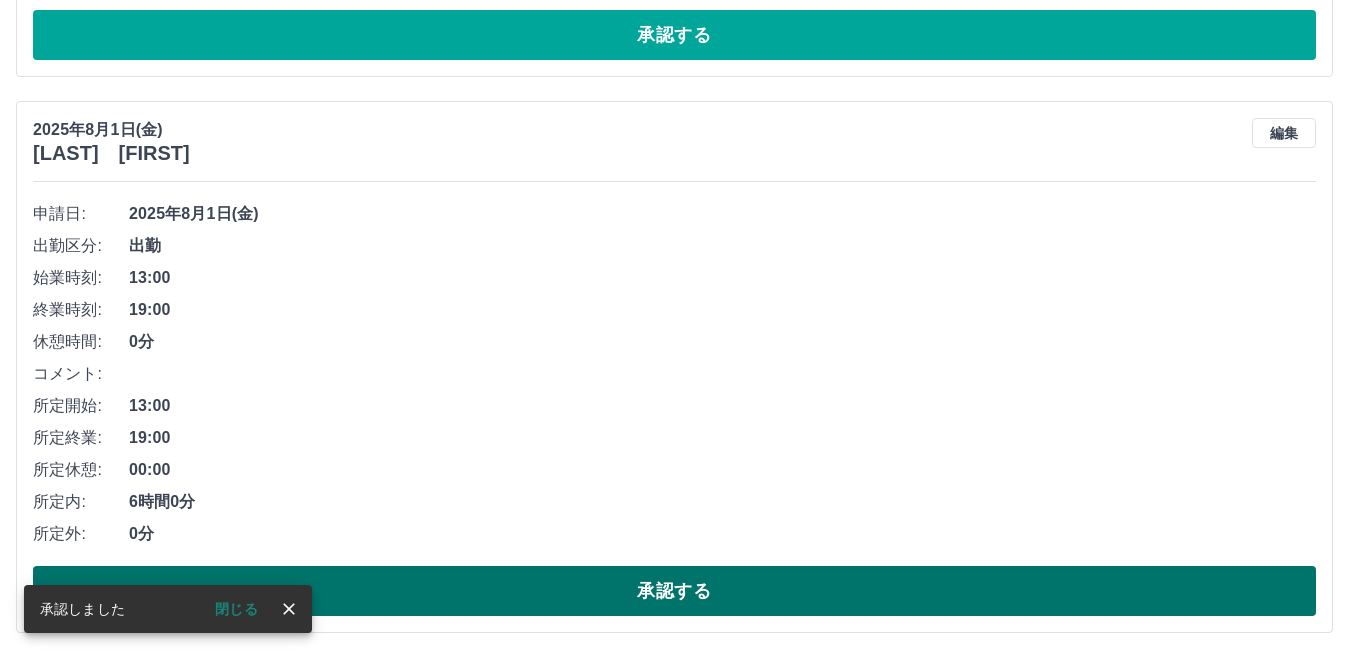 click on "承認する" at bounding box center [674, 591] 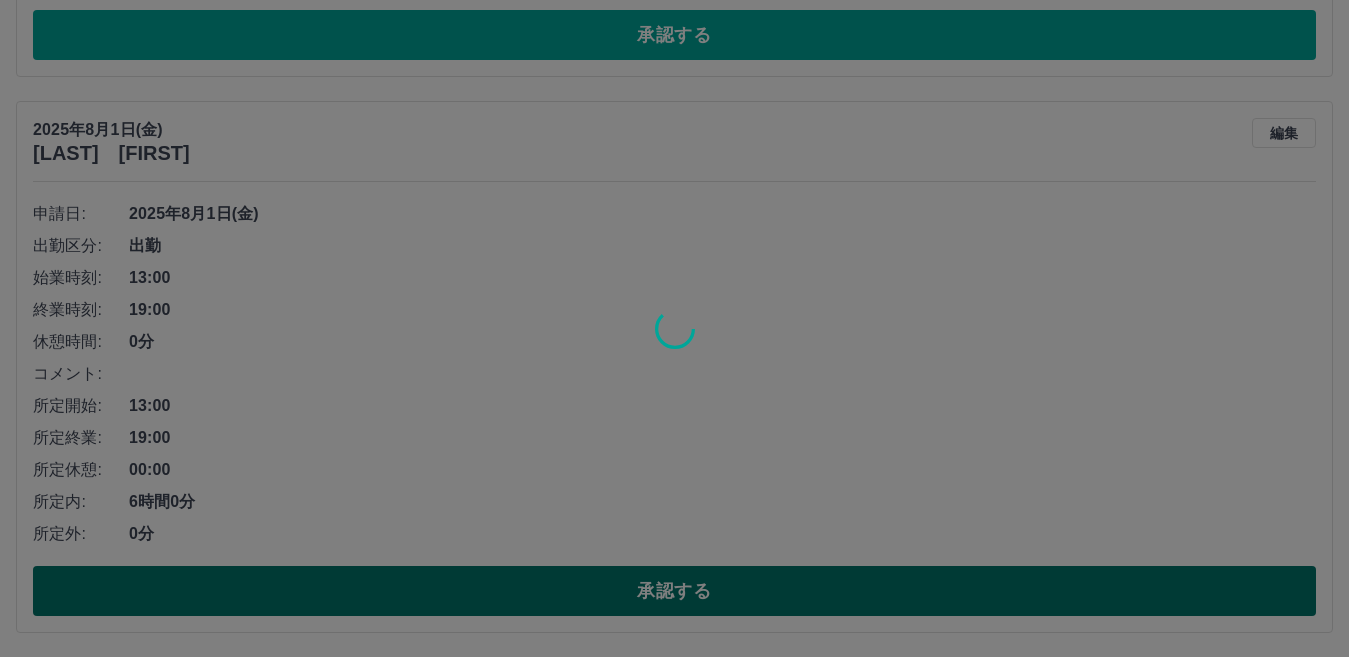 scroll, scrollTop: 137, scrollLeft: 0, axis: vertical 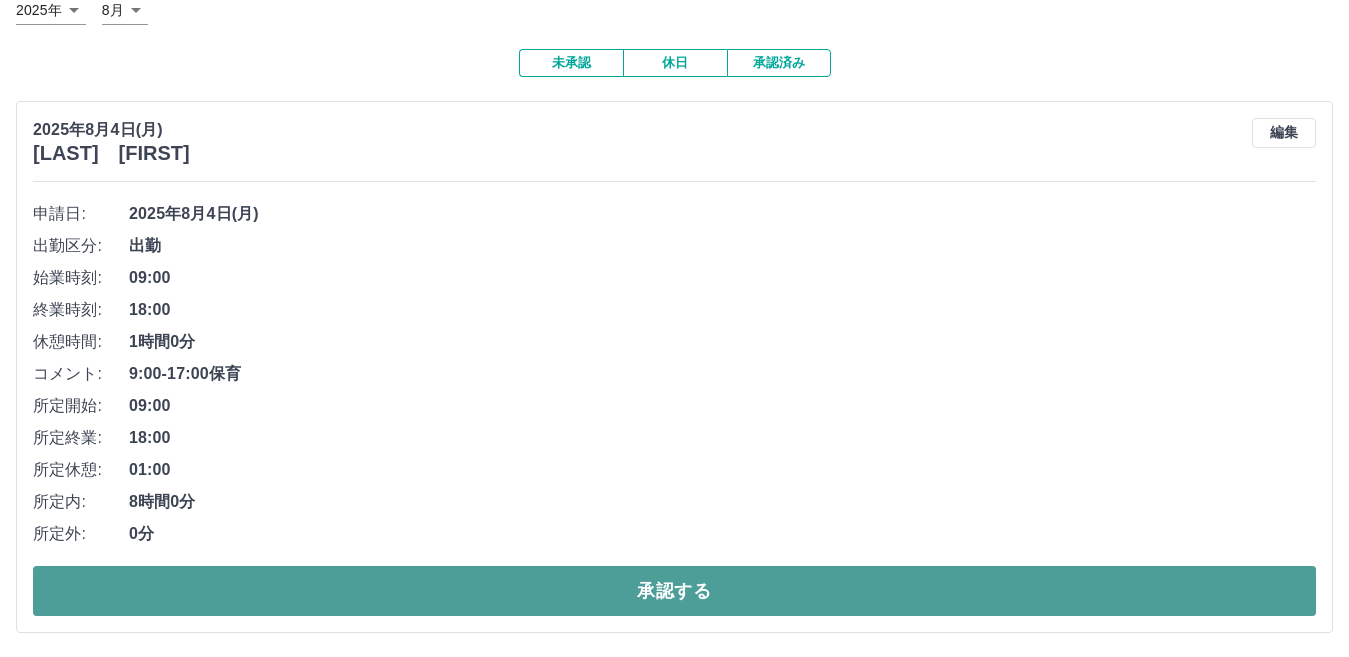 click on "承認する" at bounding box center [674, 591] 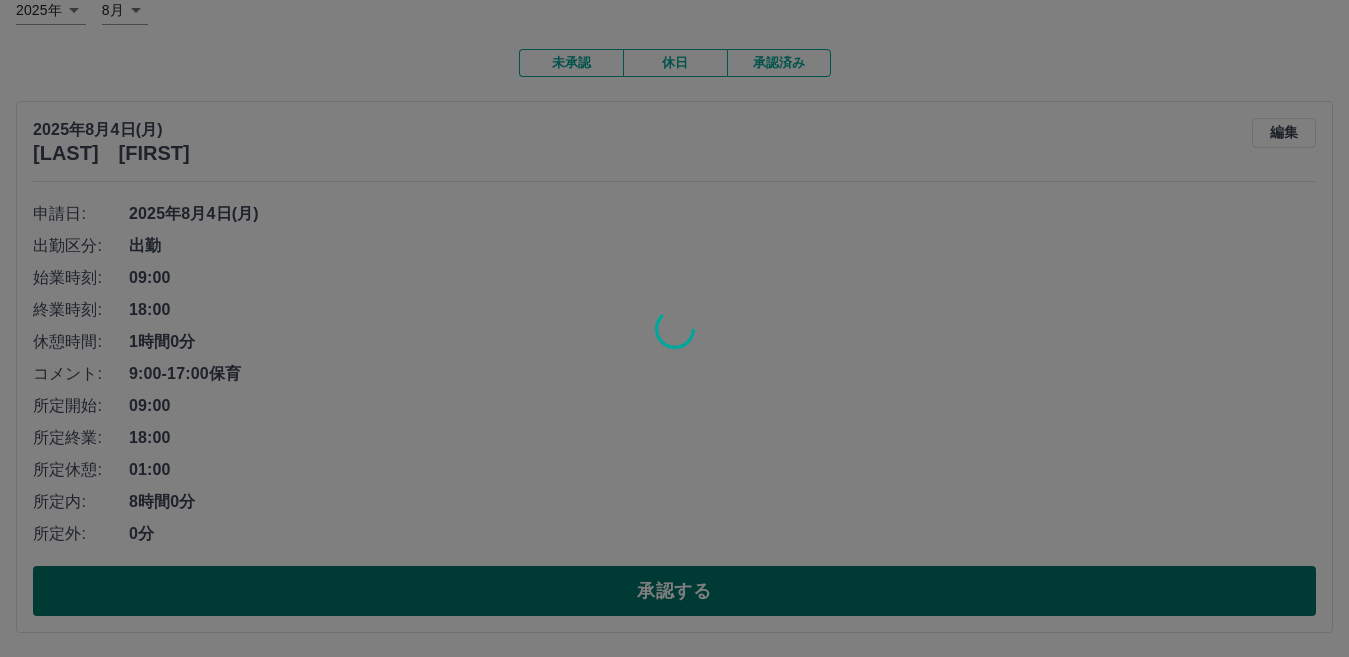 scroll, scrollTop: 0, scrollLeft: 0, axis: both 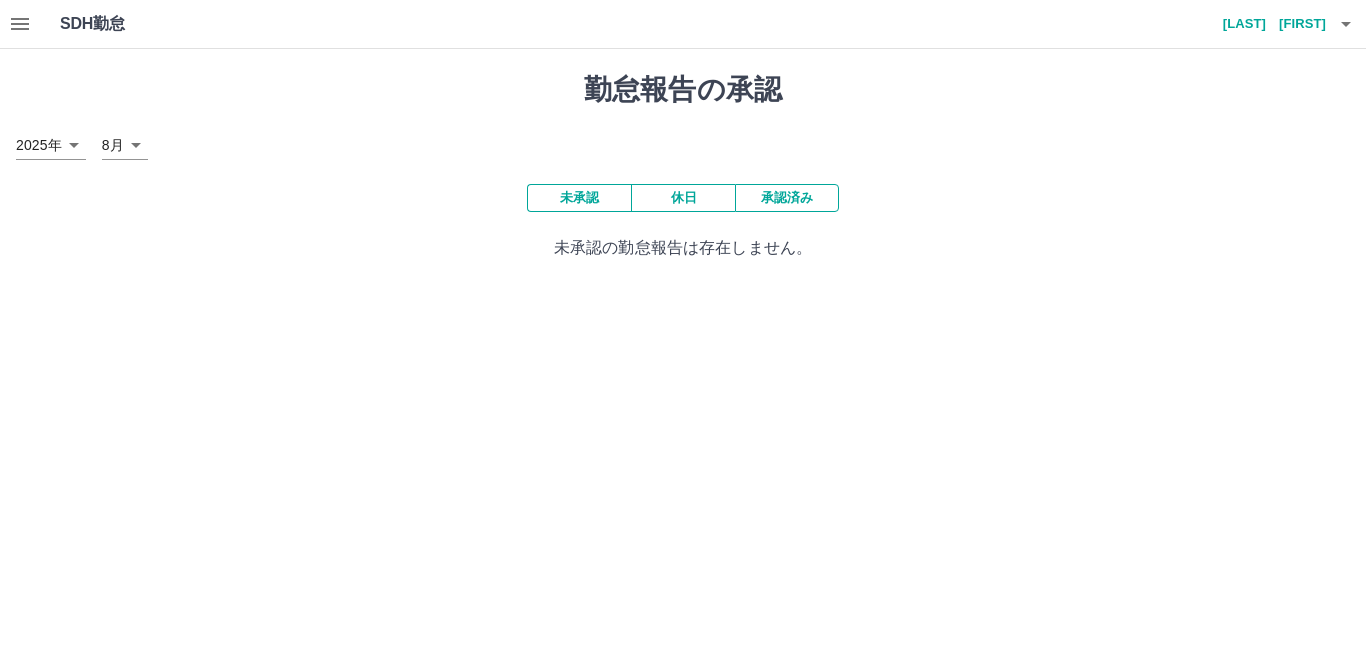 click on "承認済み" at bounding box center (787, 198) 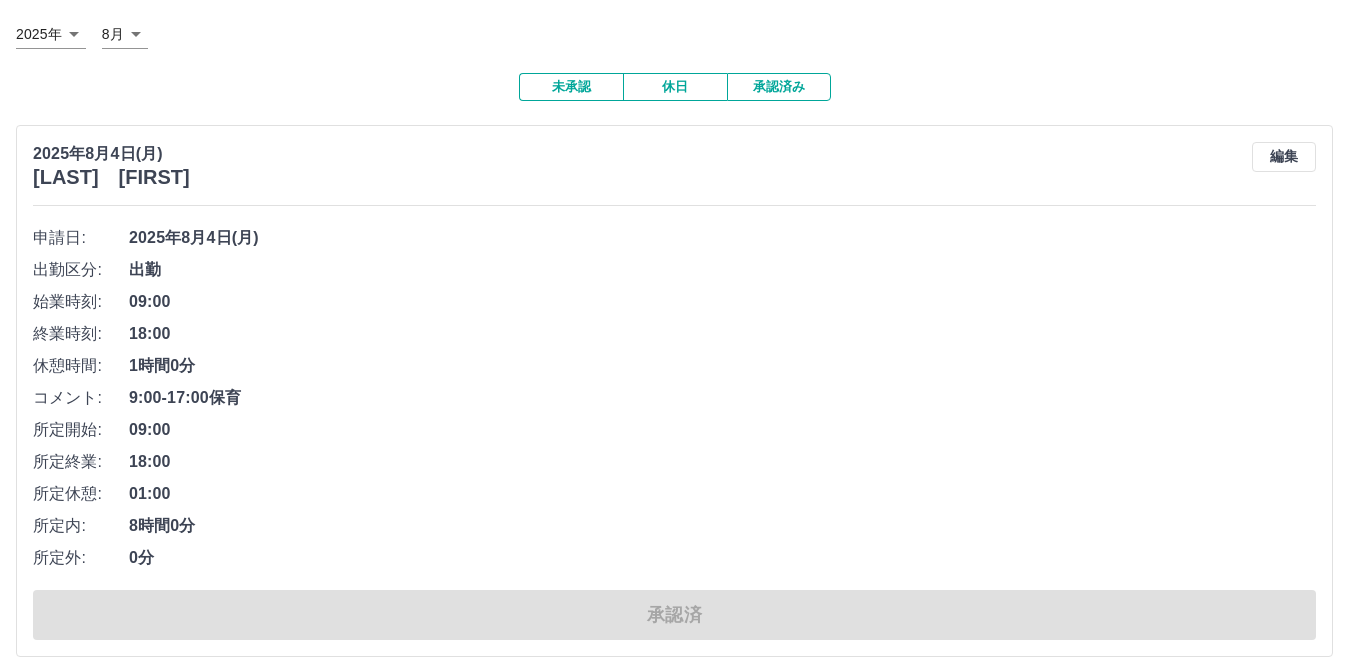 scroll, scrollTop: 60, scrollLeft: 0, axis: vertical 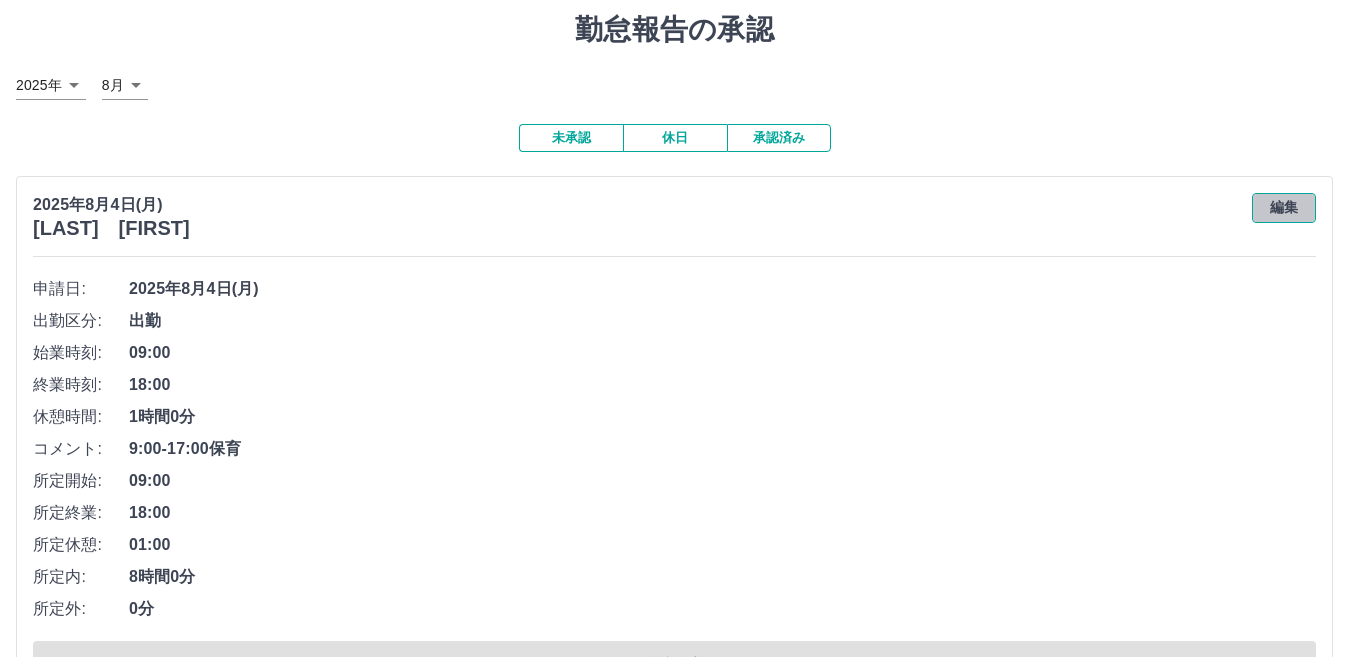 click on "編集" at bounding box center (1284, 208) 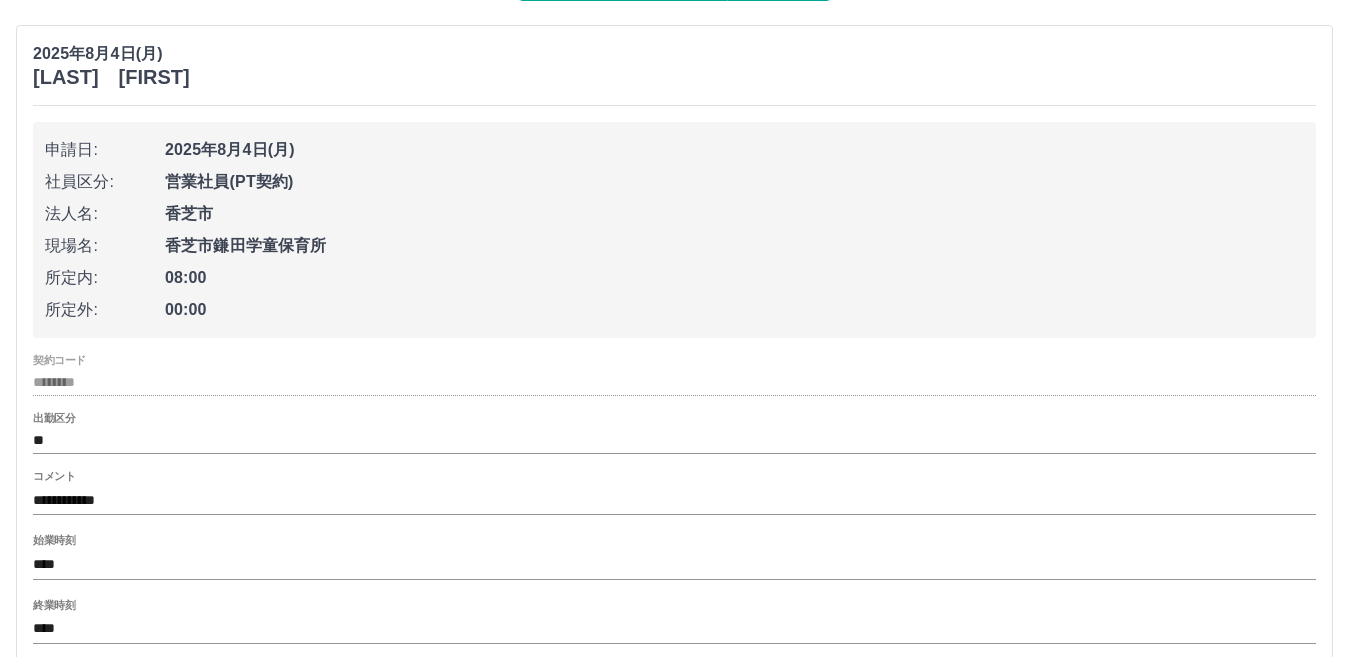 scroll, scrollTop: 600, scrollLeft: 0, axis: vertical 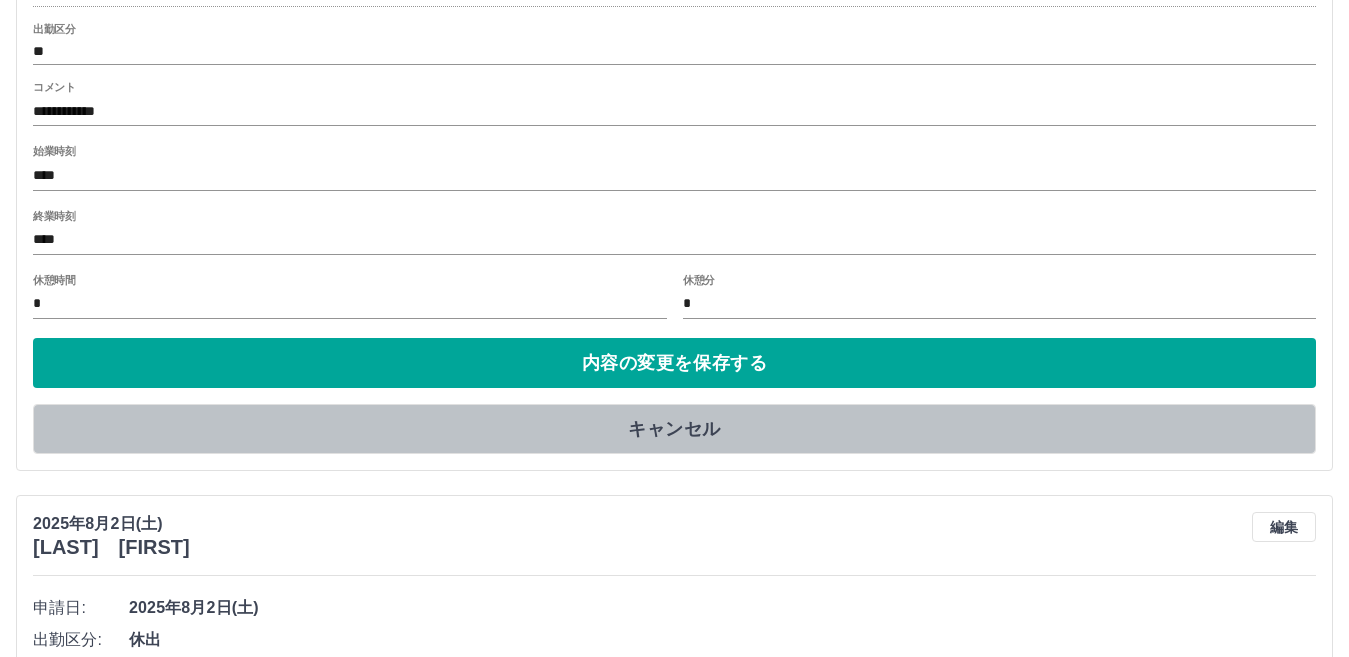click on "キャンセル" at bounding box center [674, 429] 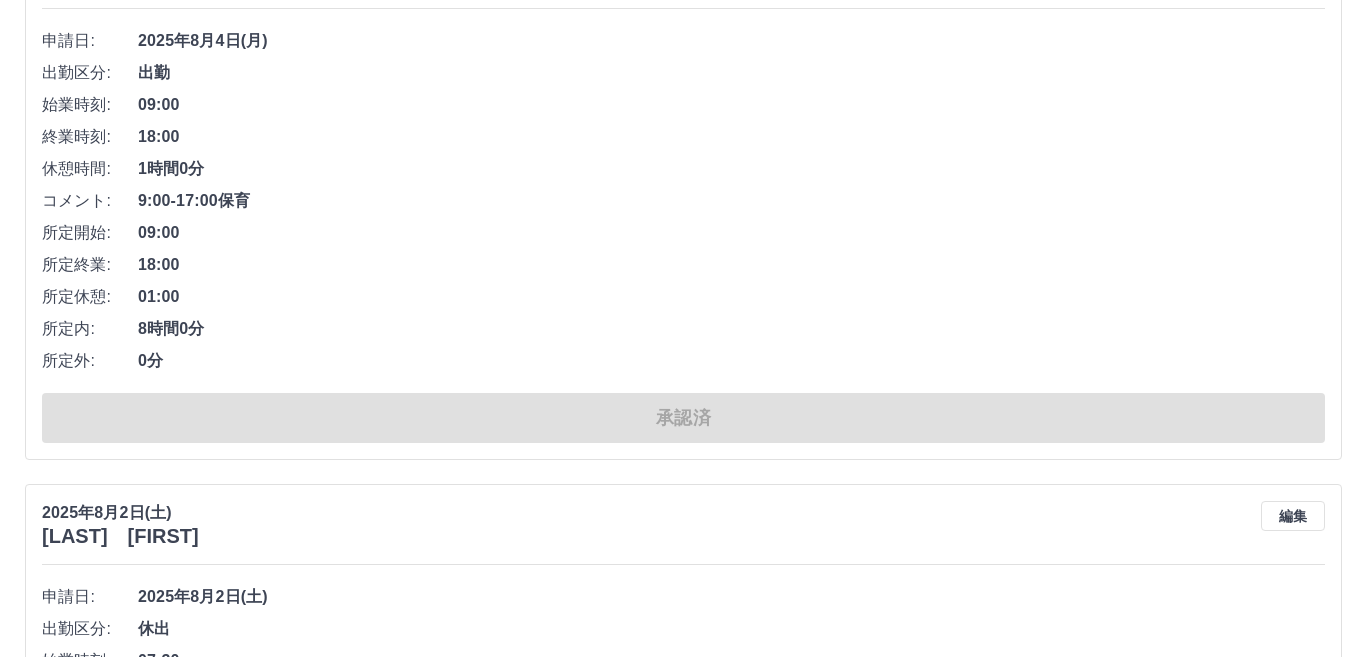 scroll, scrollTop: 0, scrollLeft: 0, axis: both 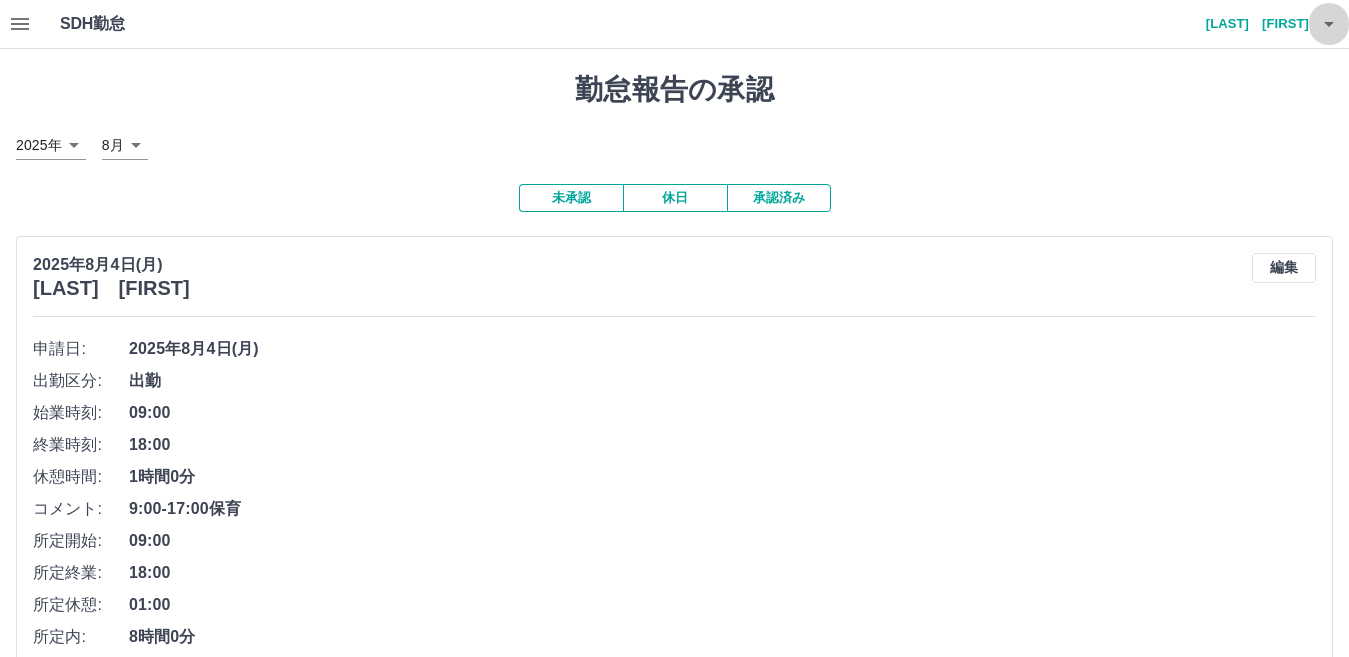 click 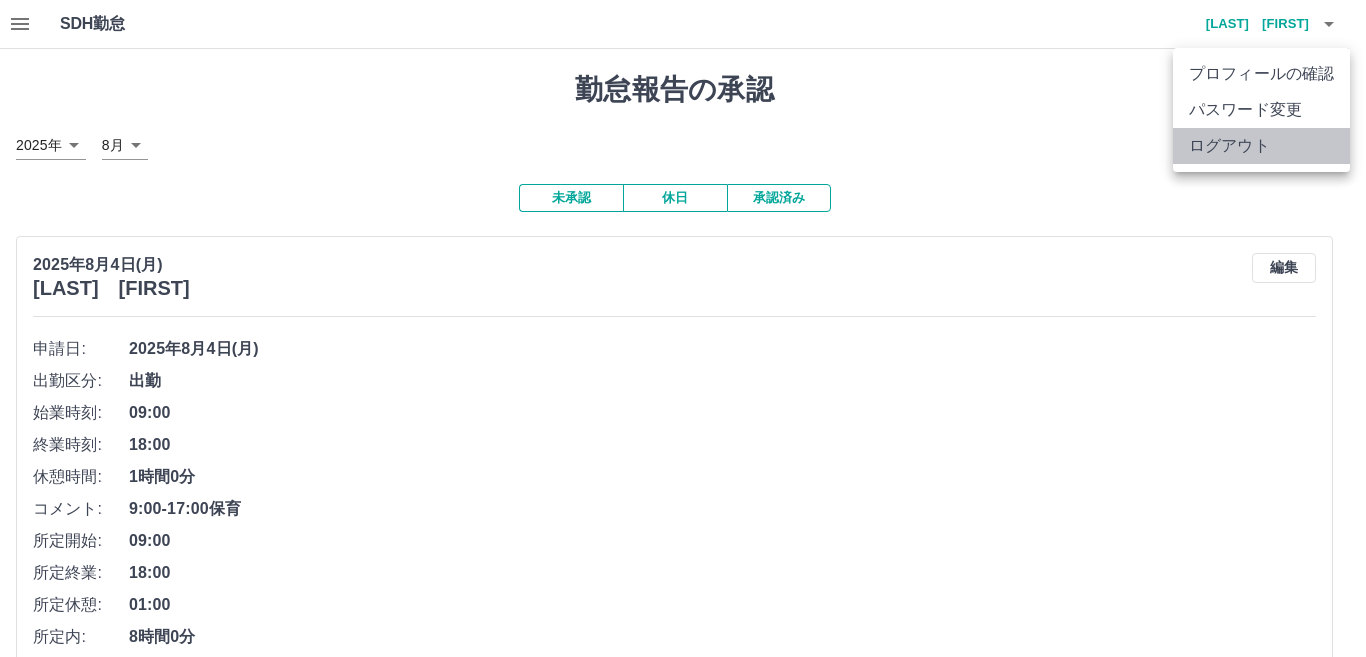 click on "ログアウト" at bounding box center [1261, 146] 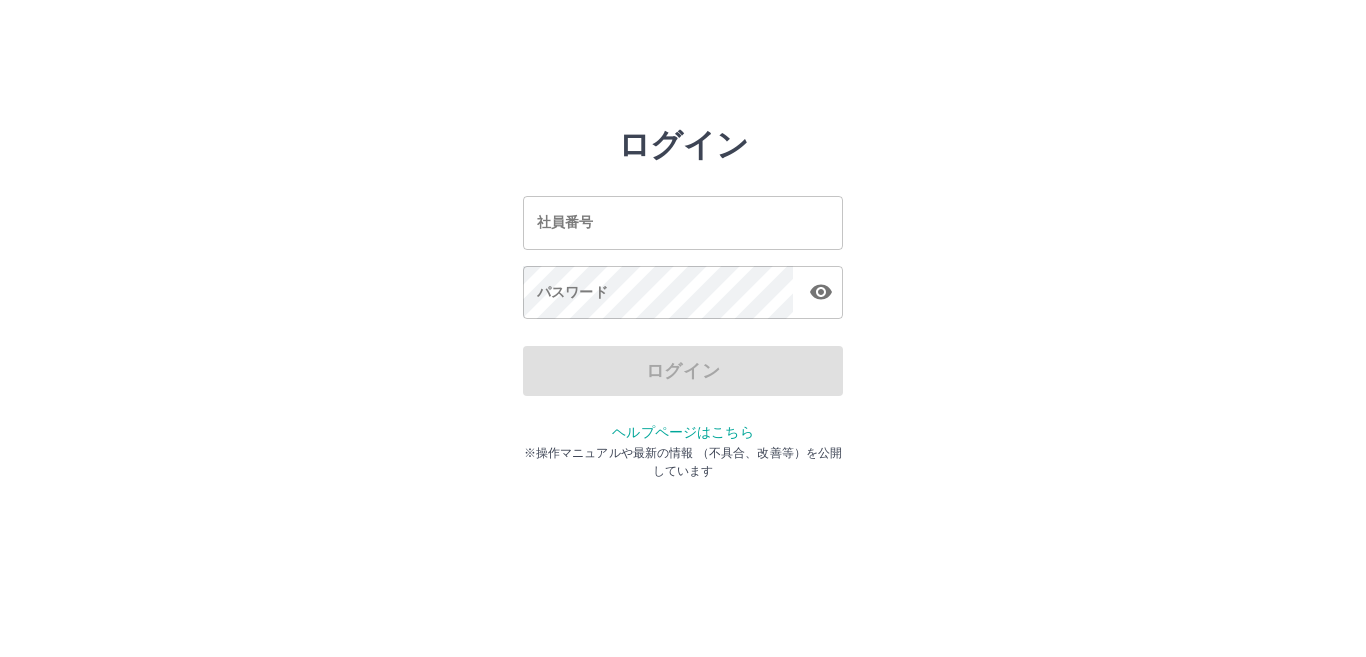 scroll, scrollTop: 0, scrollLeft: 0, axis: both 